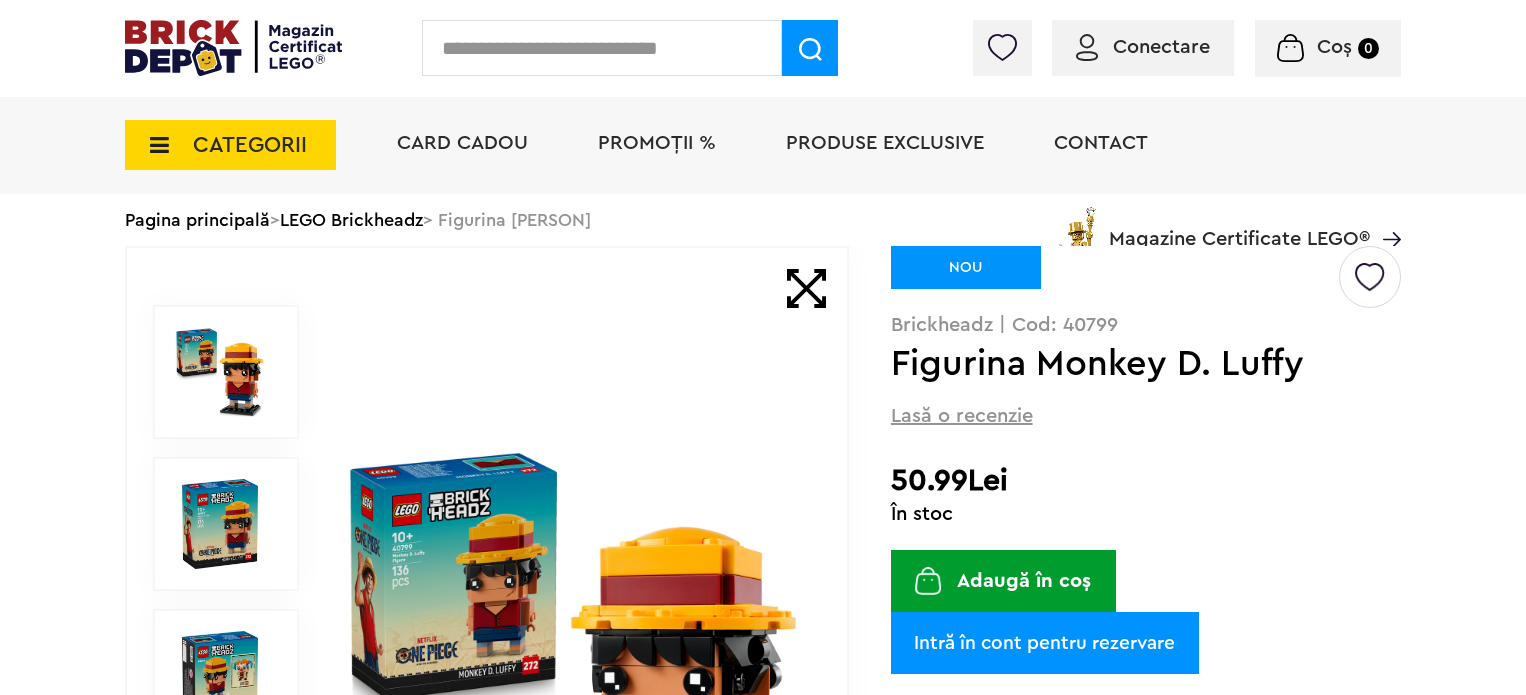 scroll, scrollTop: 0, scrollLeft: 0, axis: both 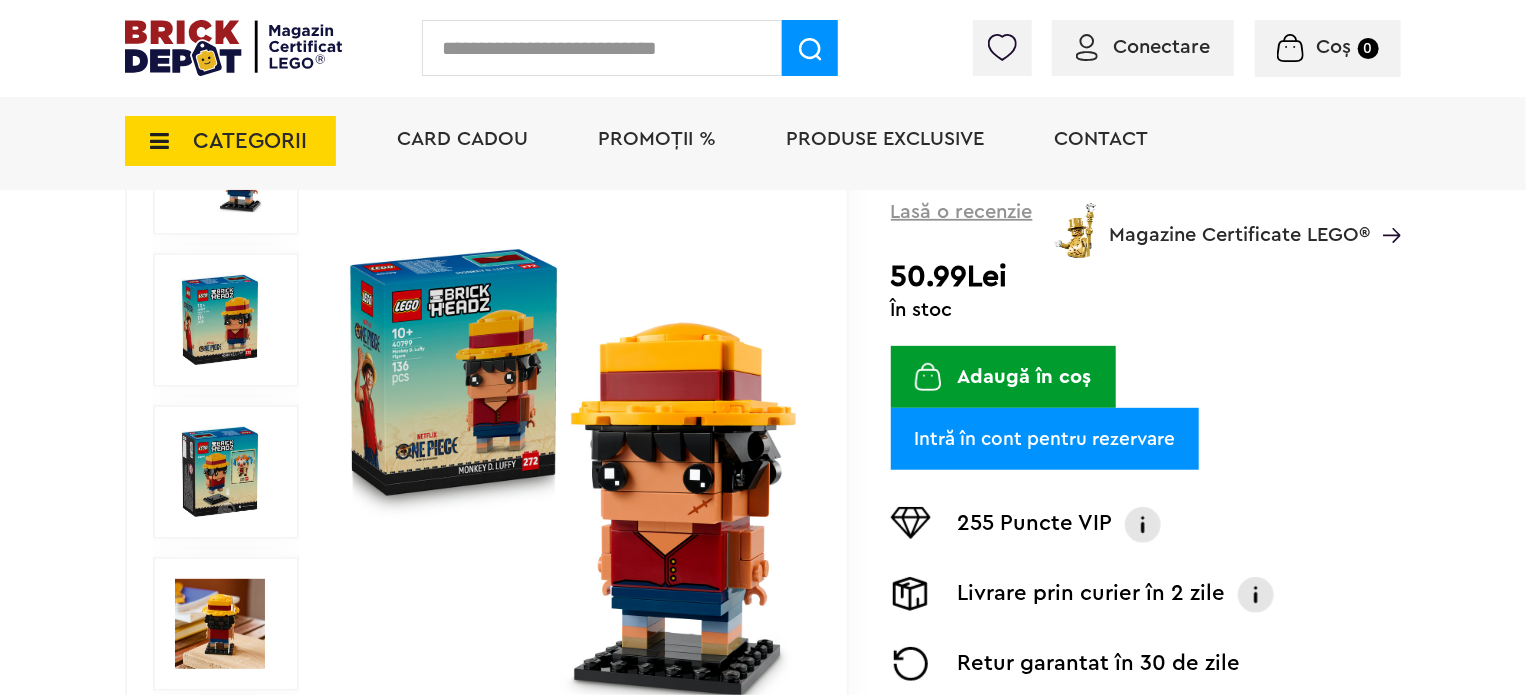 click on "Adaugă în coș" at bounding box center (1003, 377) 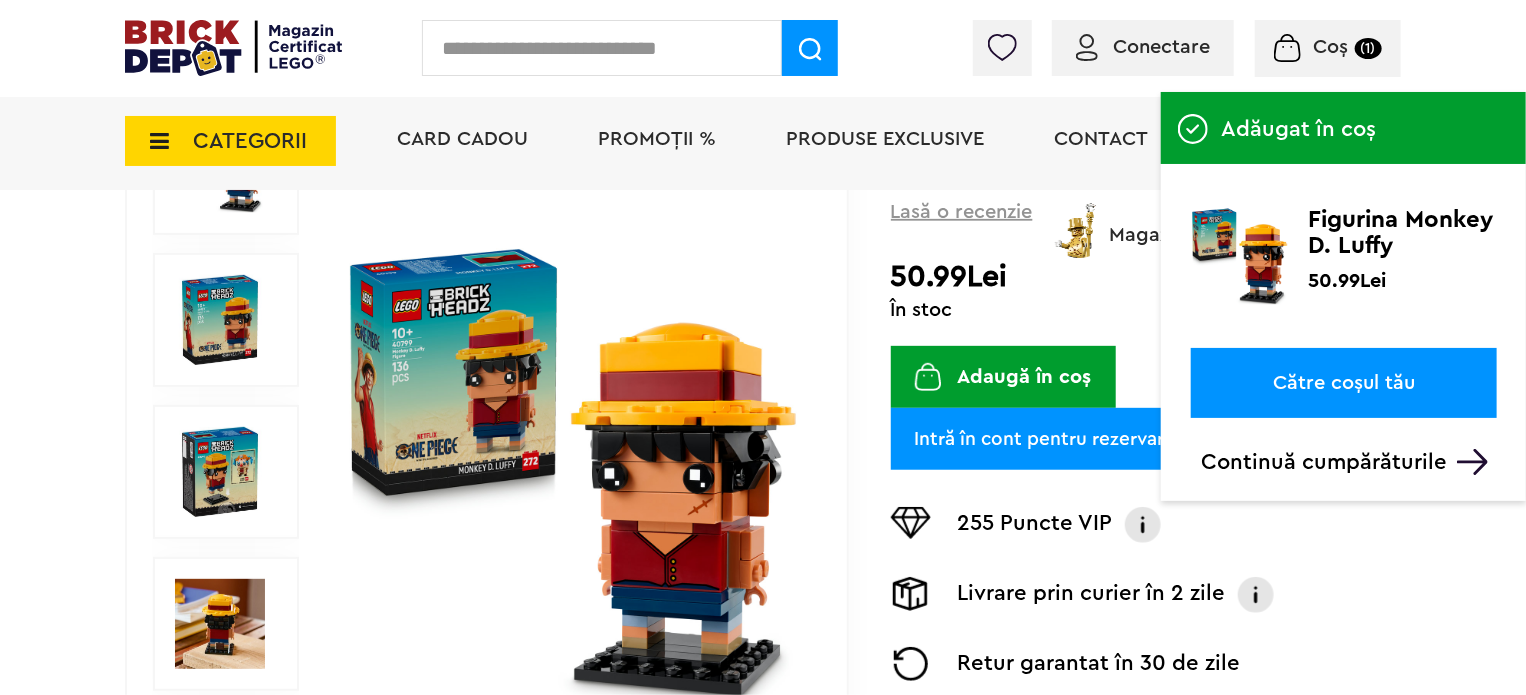 click on "Către coșul tău" at bounding box center [1344, 383] 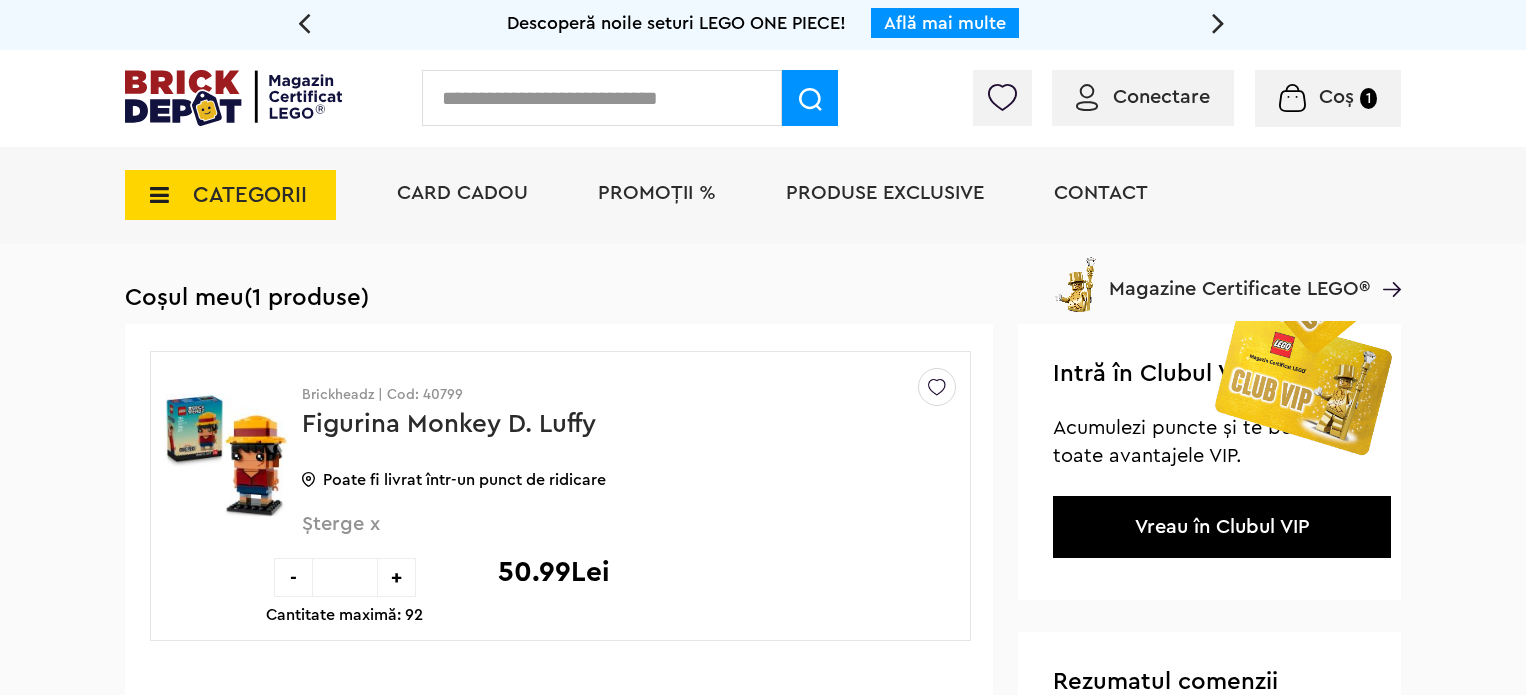 scroll, scrollTop: 0, scrollLeft: 0, axis: both 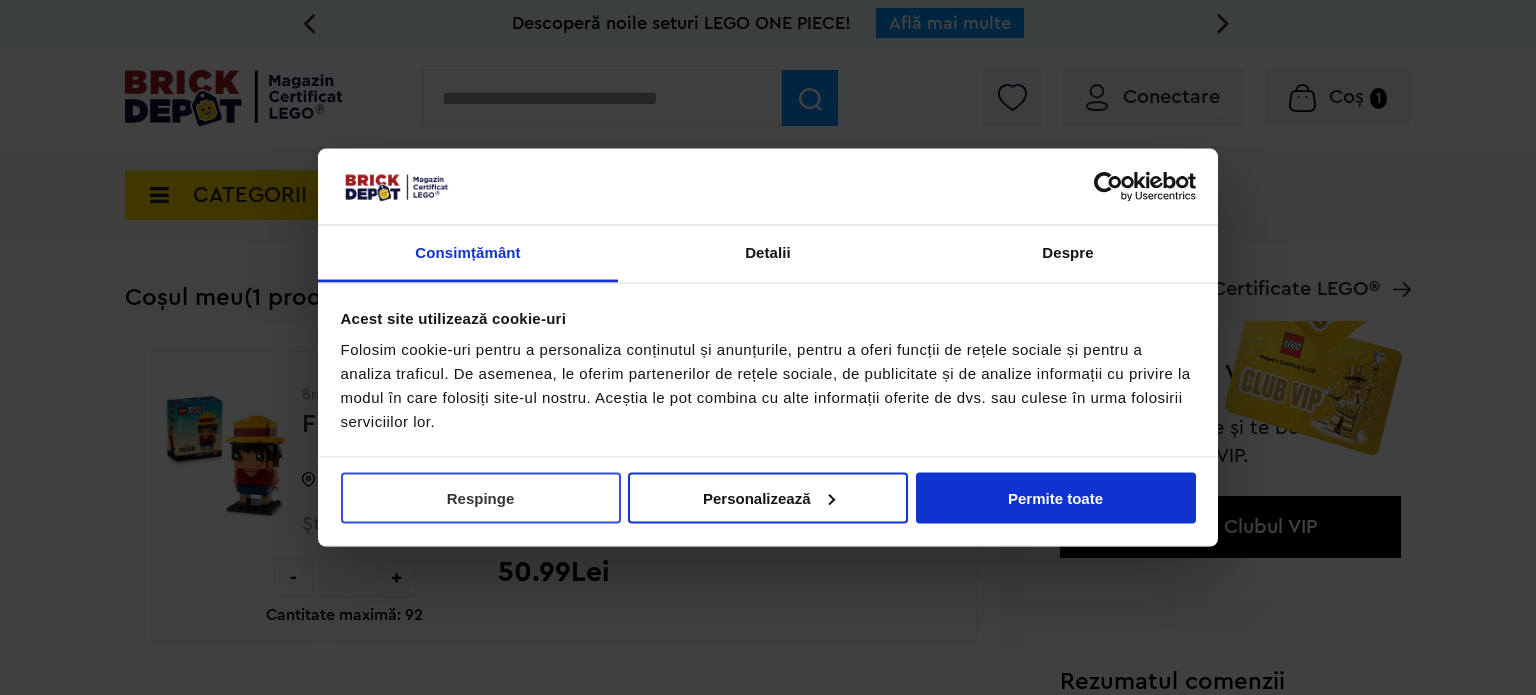 click on "Respinge" at bounding box center (481, 497) 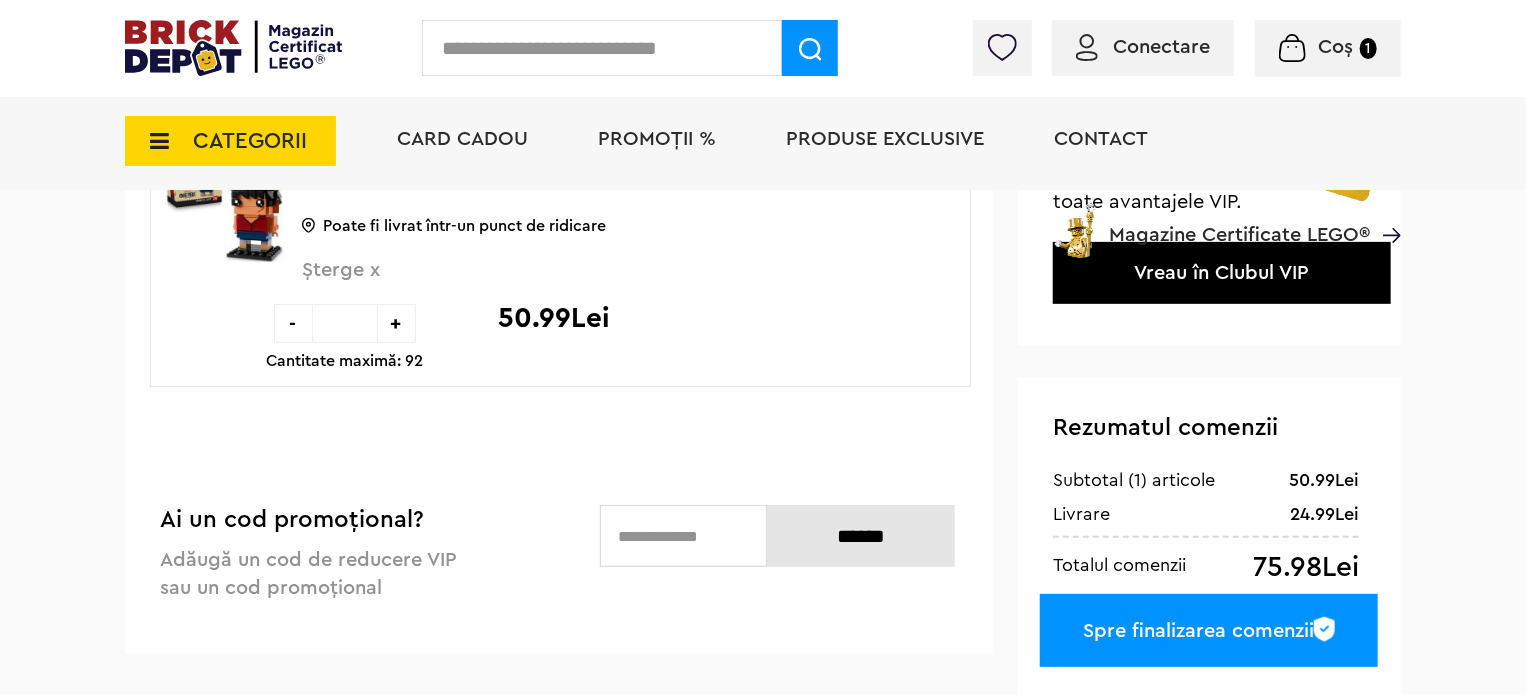 scroll, scrollTop: 500, scrollLeft: 0, axis: vertical 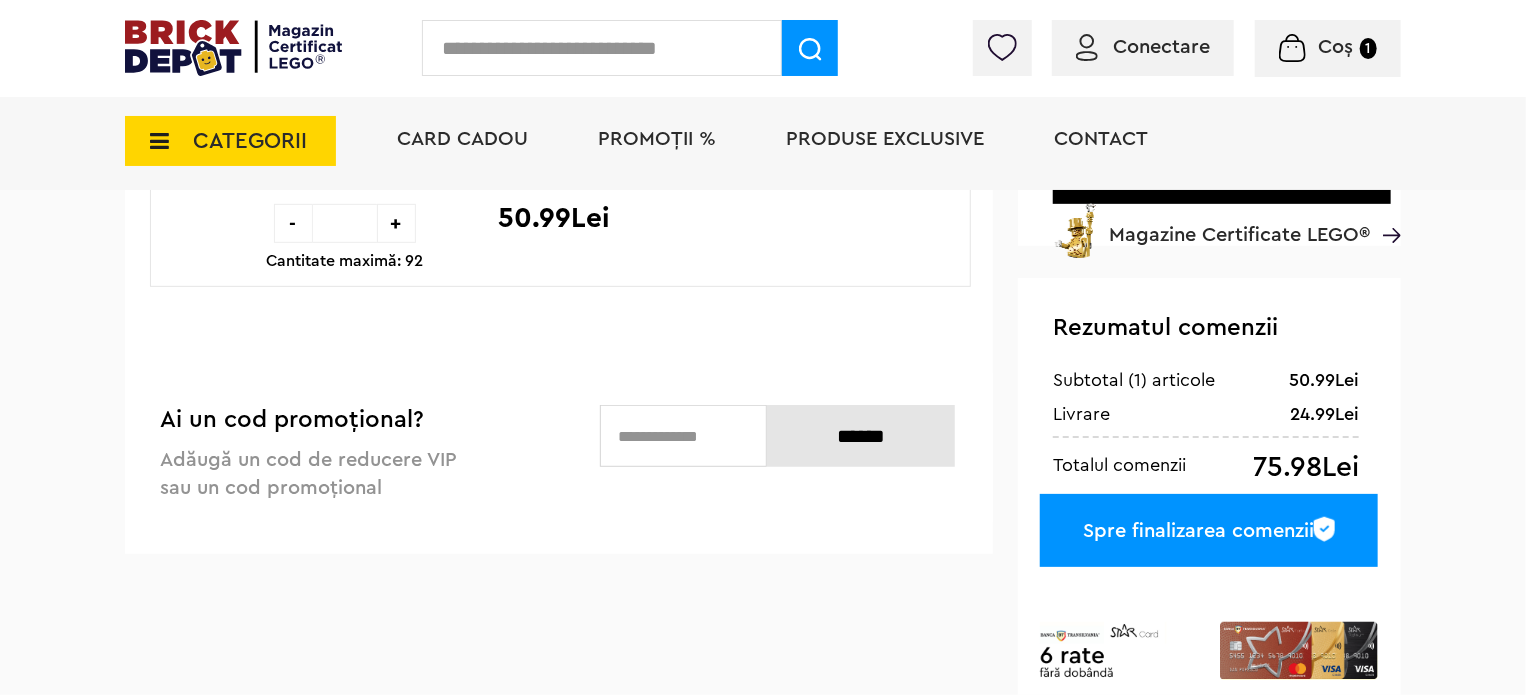 click at bounding box center (602, 48) 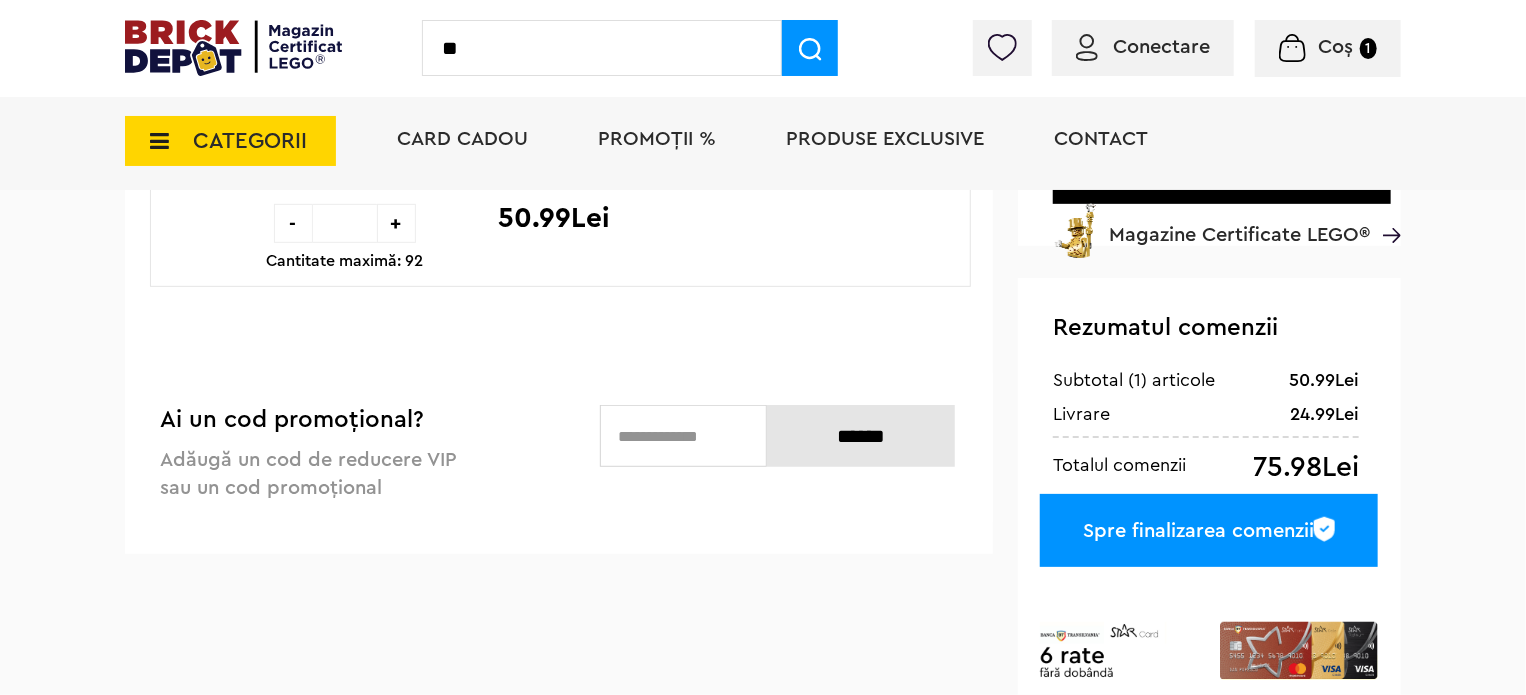 type on "*" 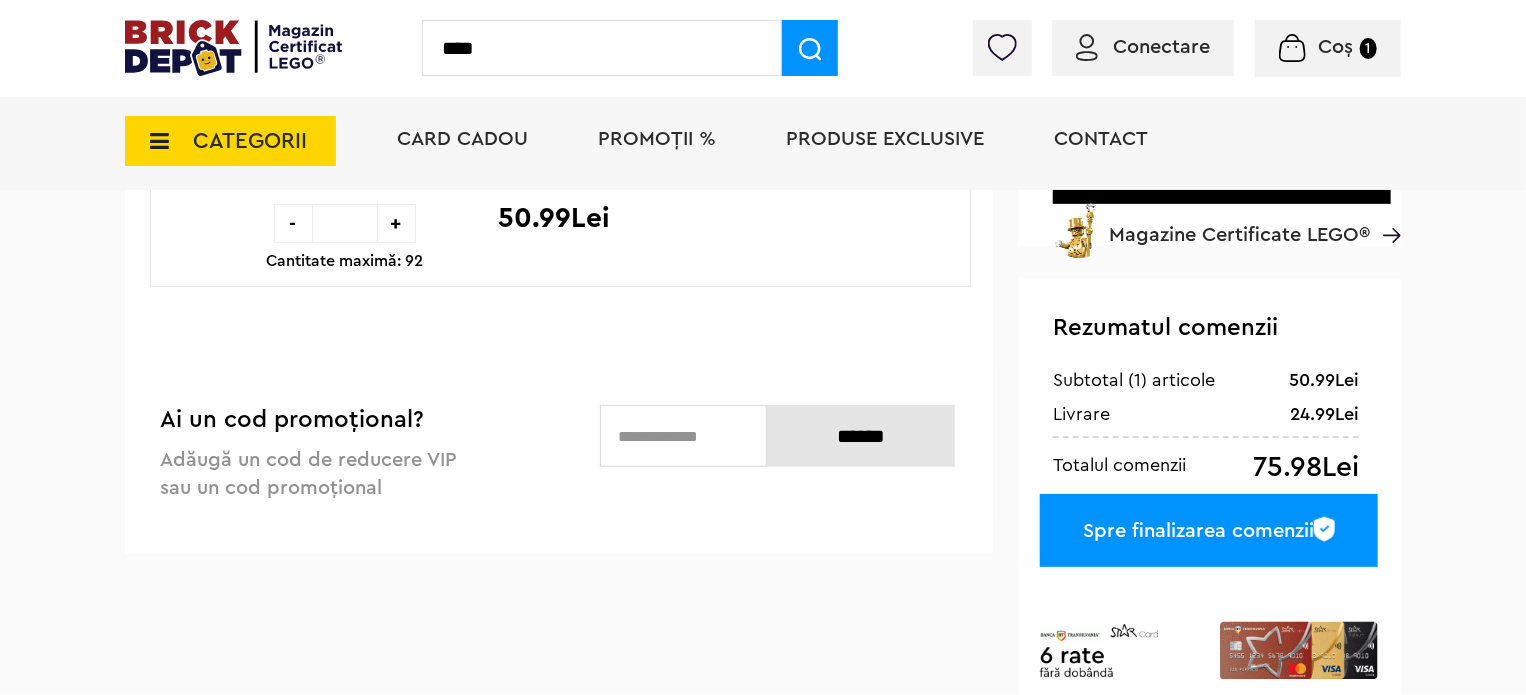 type on "****" 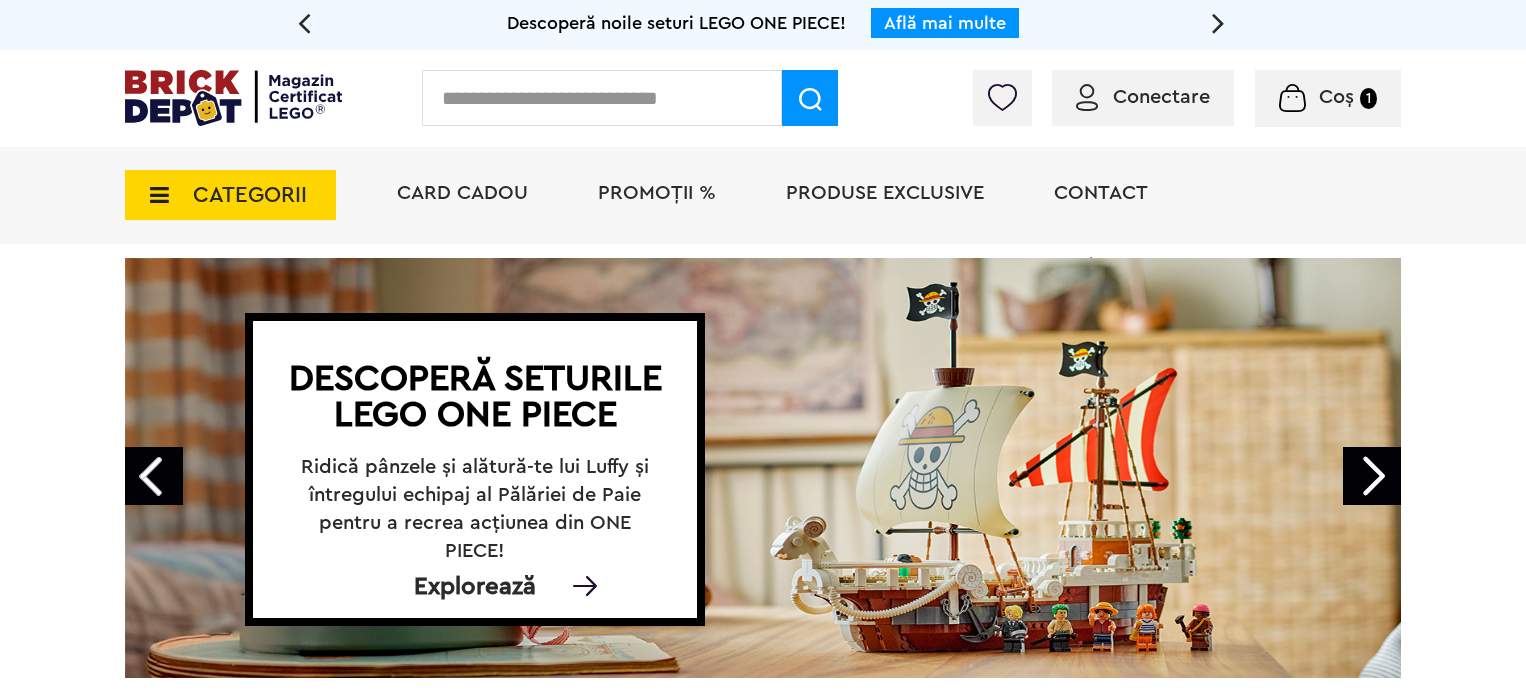 scroll, scrollTop: 0, scrollLeft: 0, axis: both 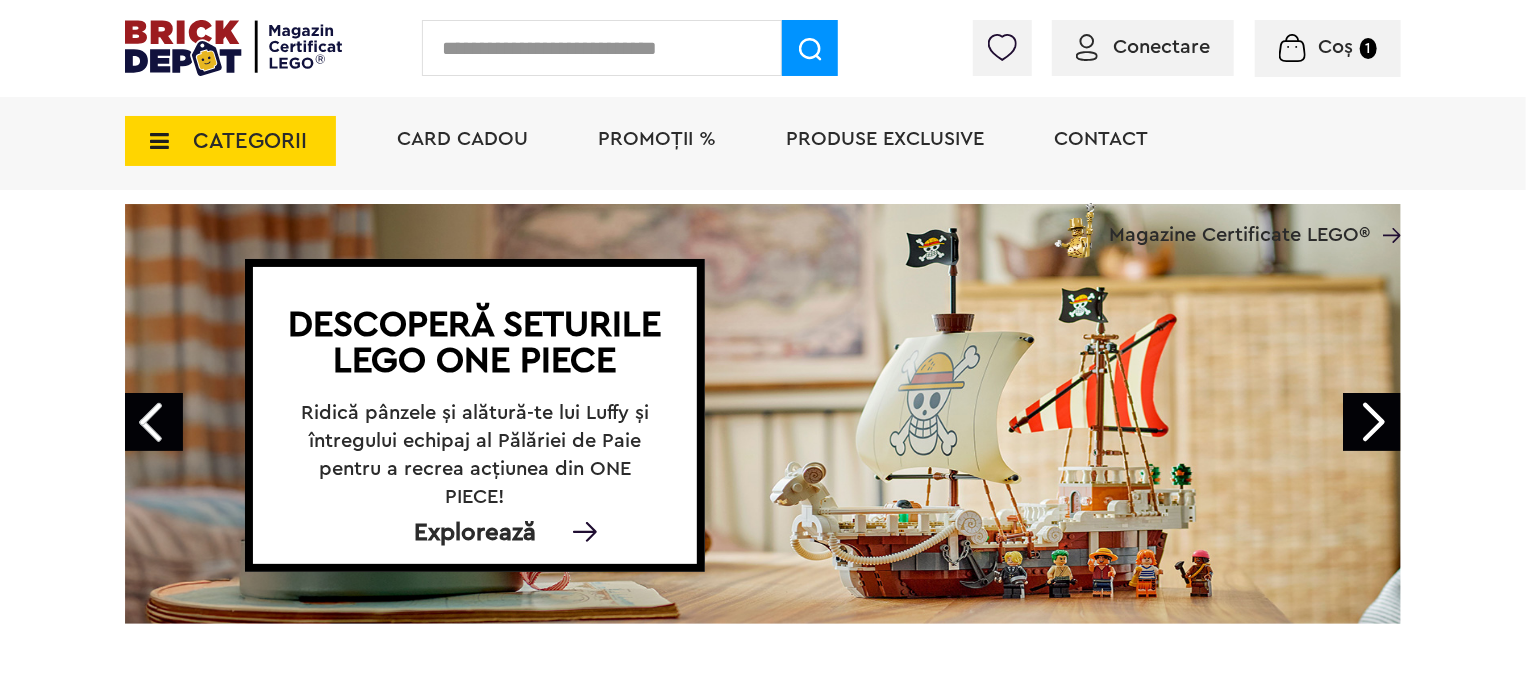 click on "Descoperă seturile LEGO ONE PIECE Ridică pânzele și alătură-te lui Luffy și întregului echipaj al Pălăriei de Paie pentru a recrea acțiunea din ONE PIECE! Explorează" at bounding box center [475, 425] 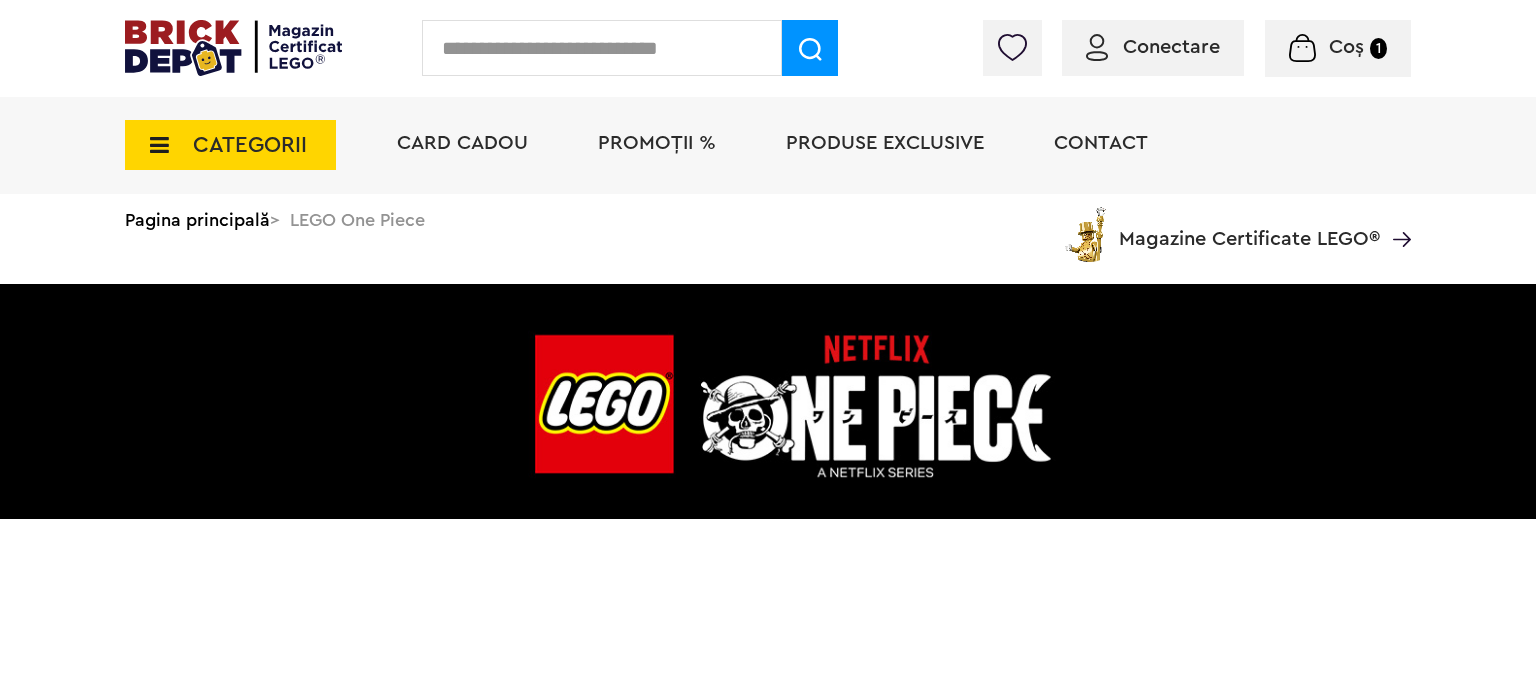 scroll, scrollTop: 0, scrollLeft: 0, axis: both 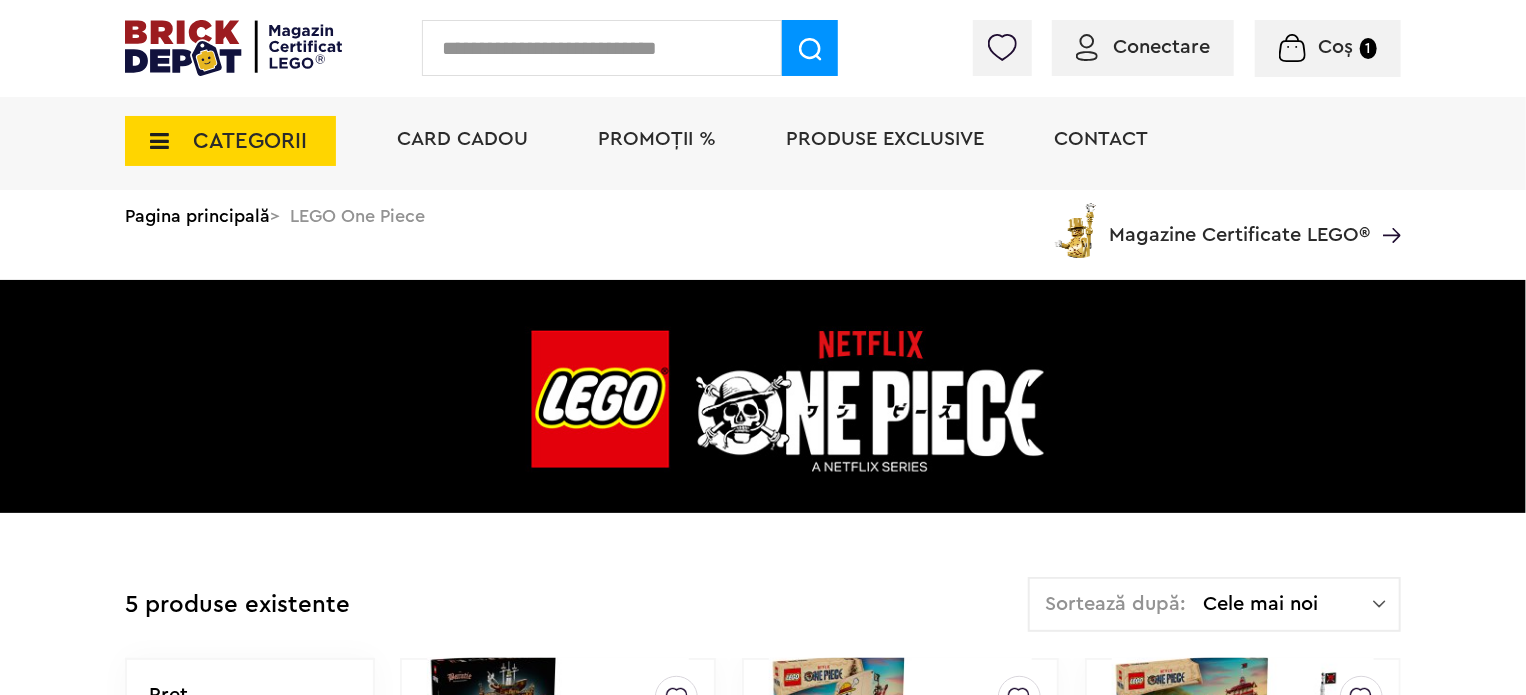 click on "Card Cadou" at bounding box center [462, 139] 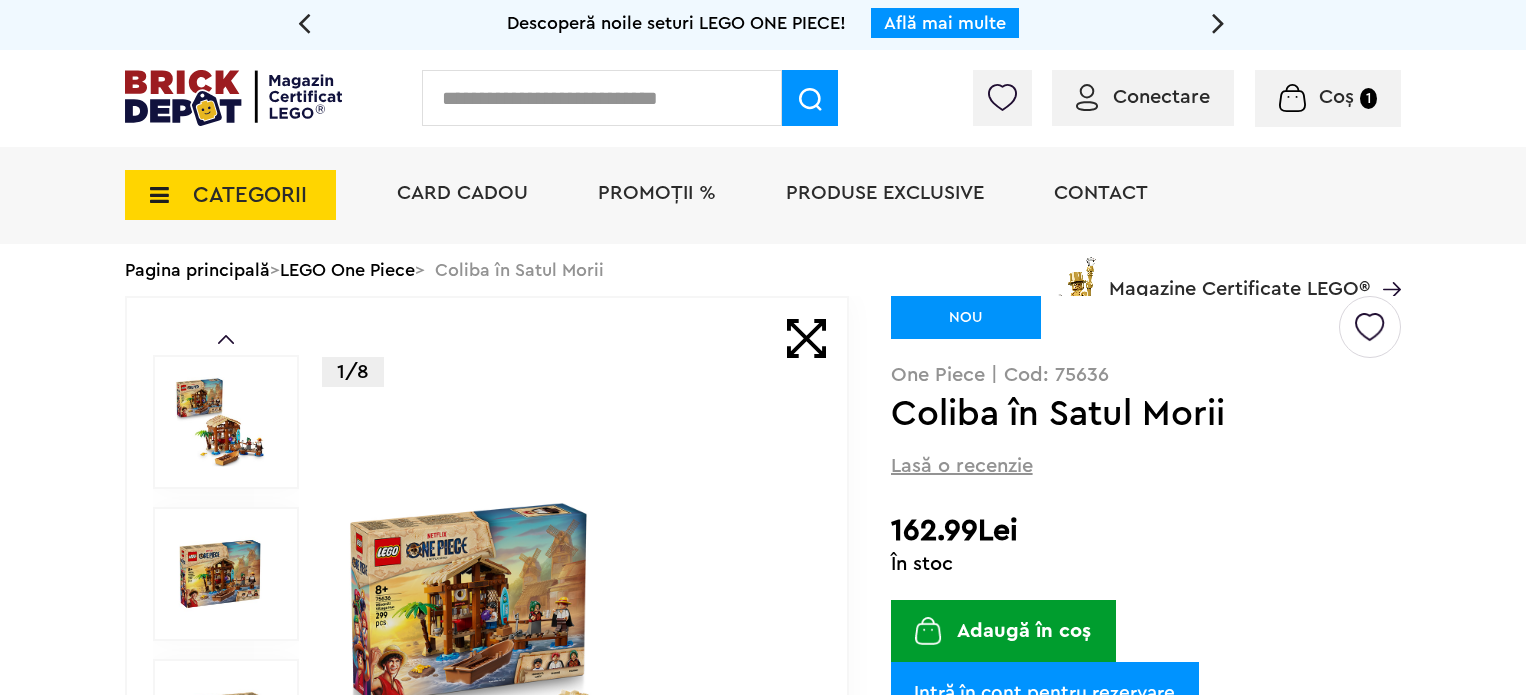 scroll, scrollTop: 0, scrollLeft: 0, axis: both 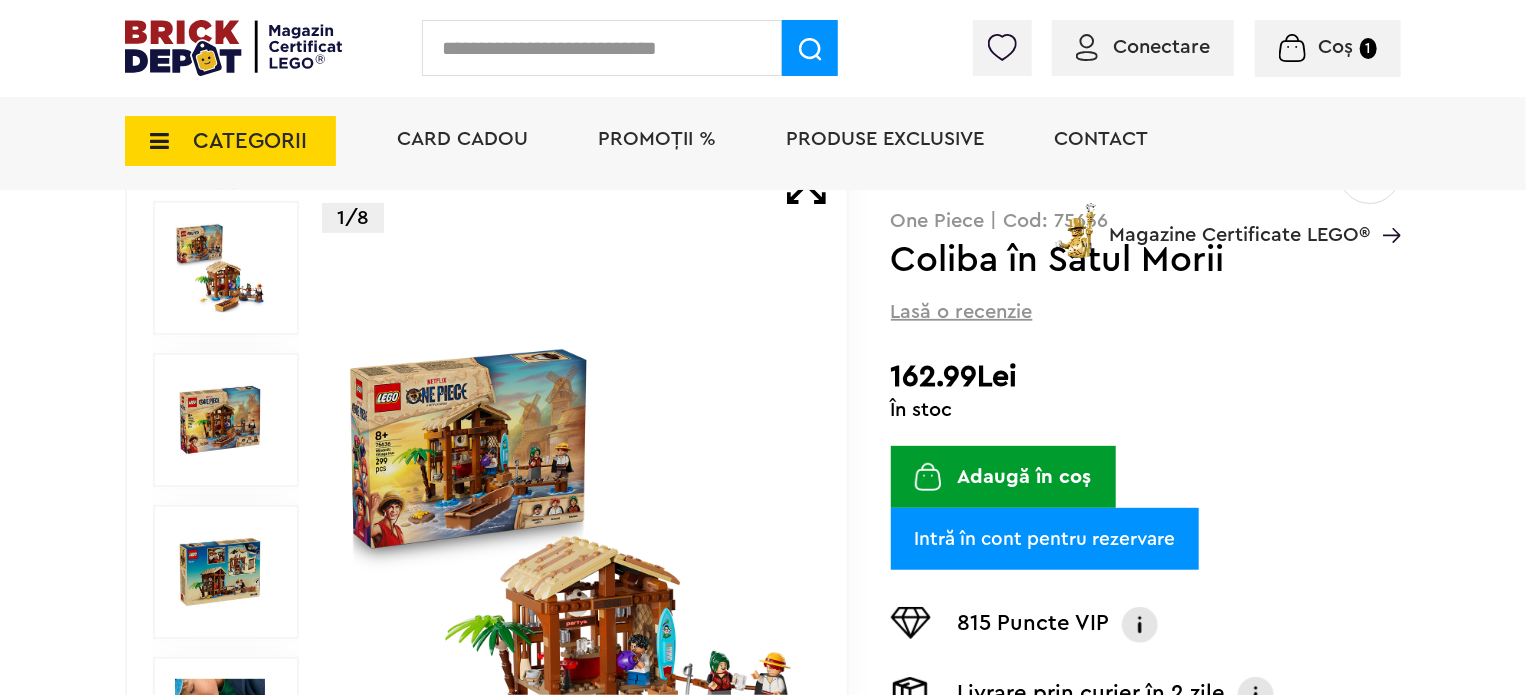 click at bounding box center (573, 572) 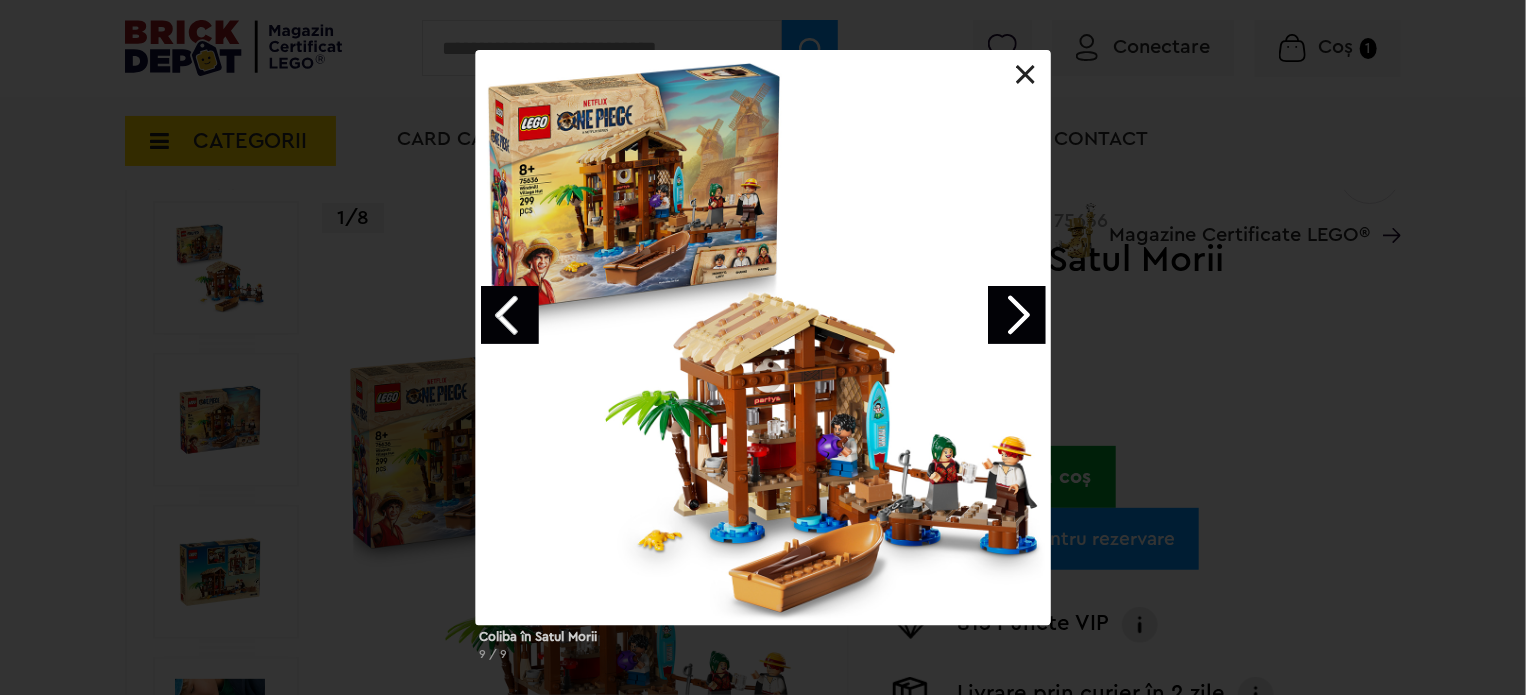 click at bounding box center [763, 337] 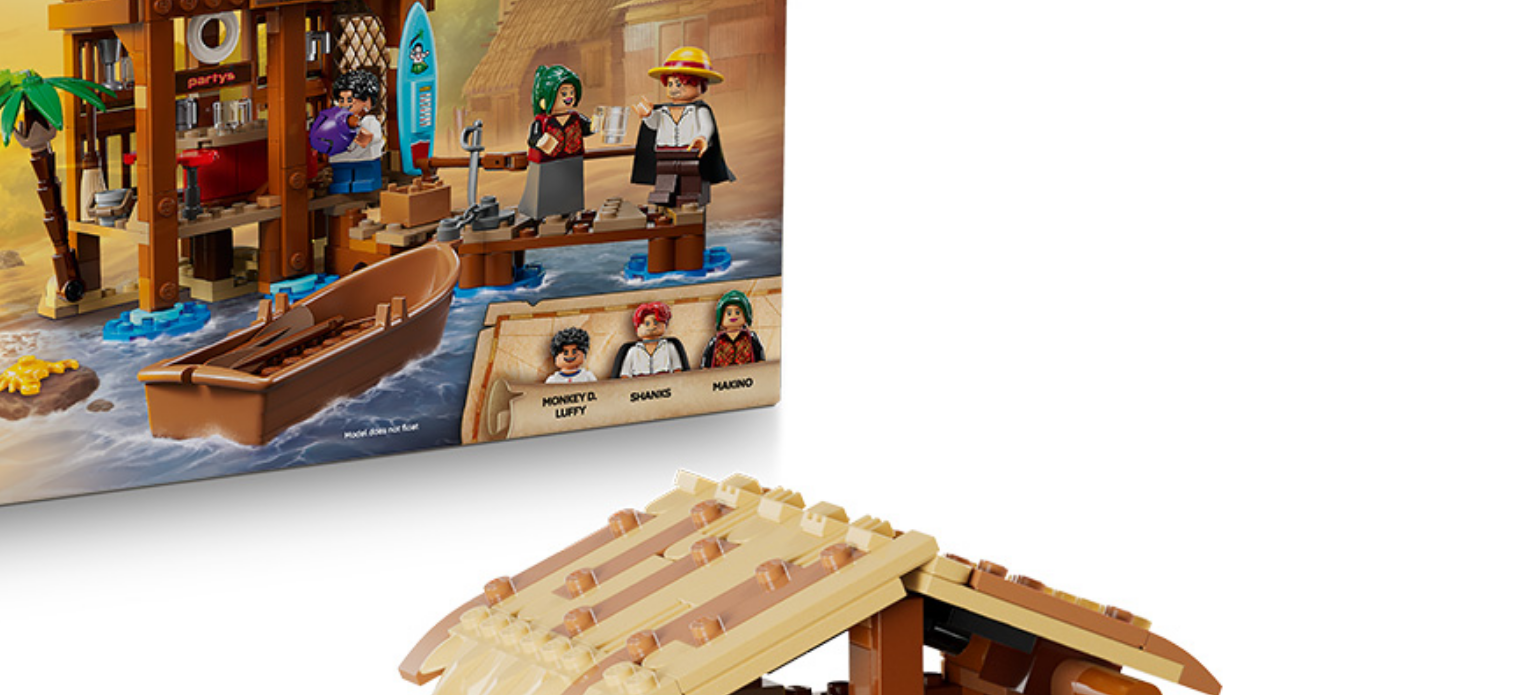 scroll, scrollTop: 197, scrollLeft: 0, axis: vertical 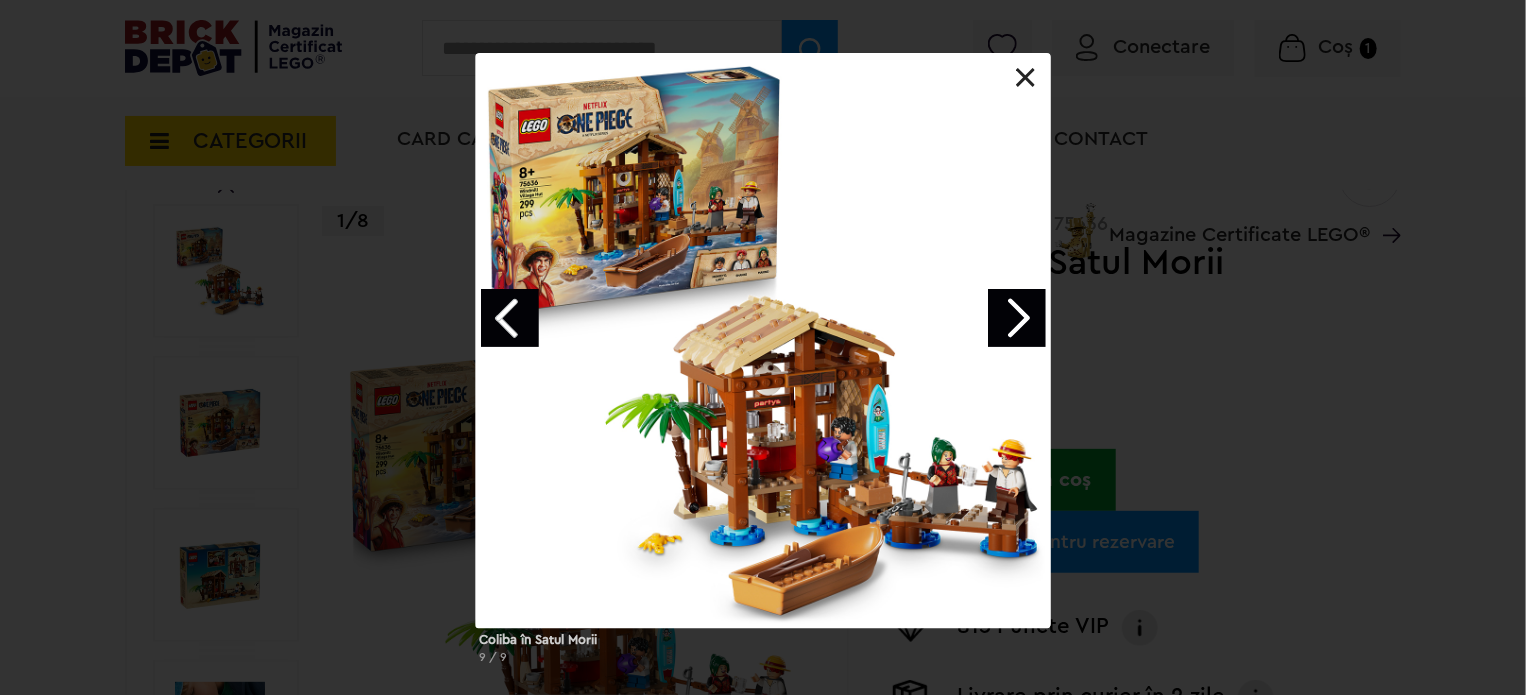 click on "Coliba în Satul Morii 9 / 9" at bounding box center (763, 366) 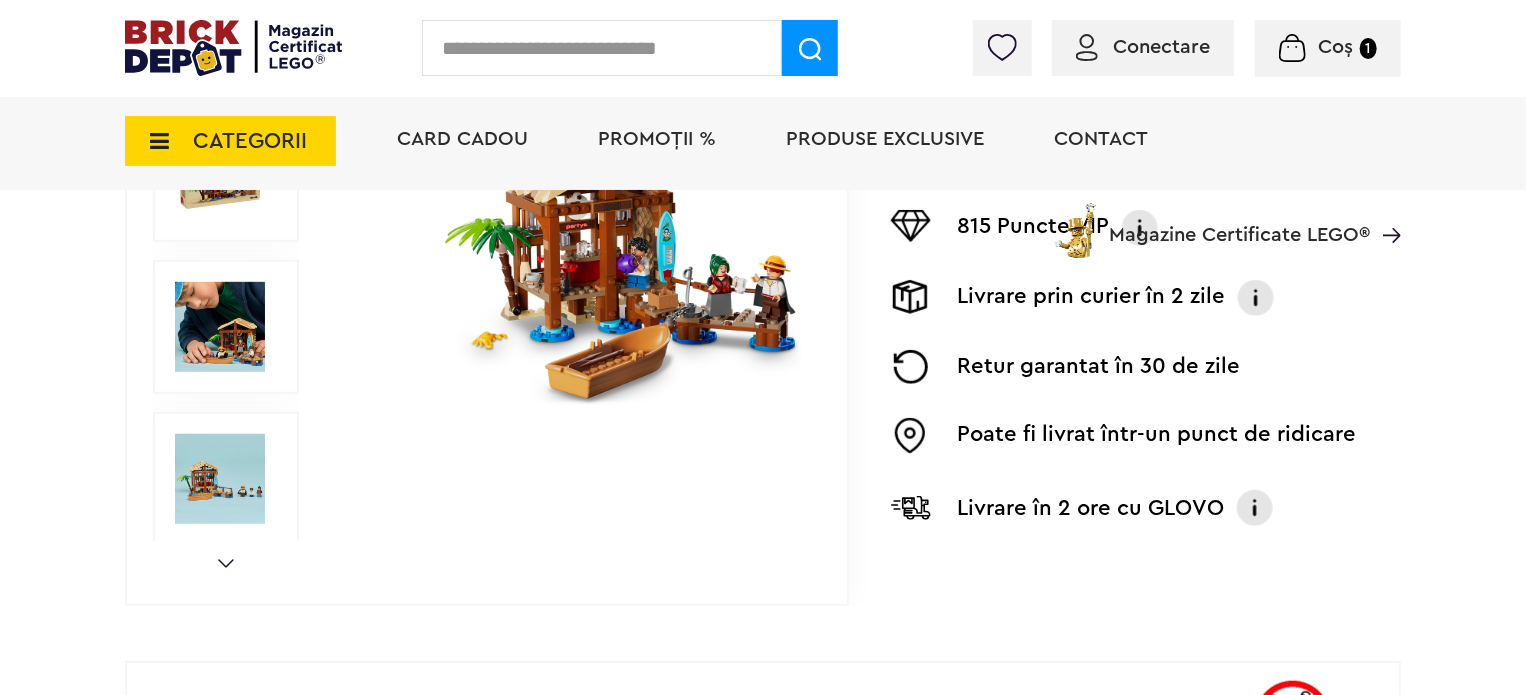 scroll, scrollTop: 497, scrollLeft: 0, axis: vertical 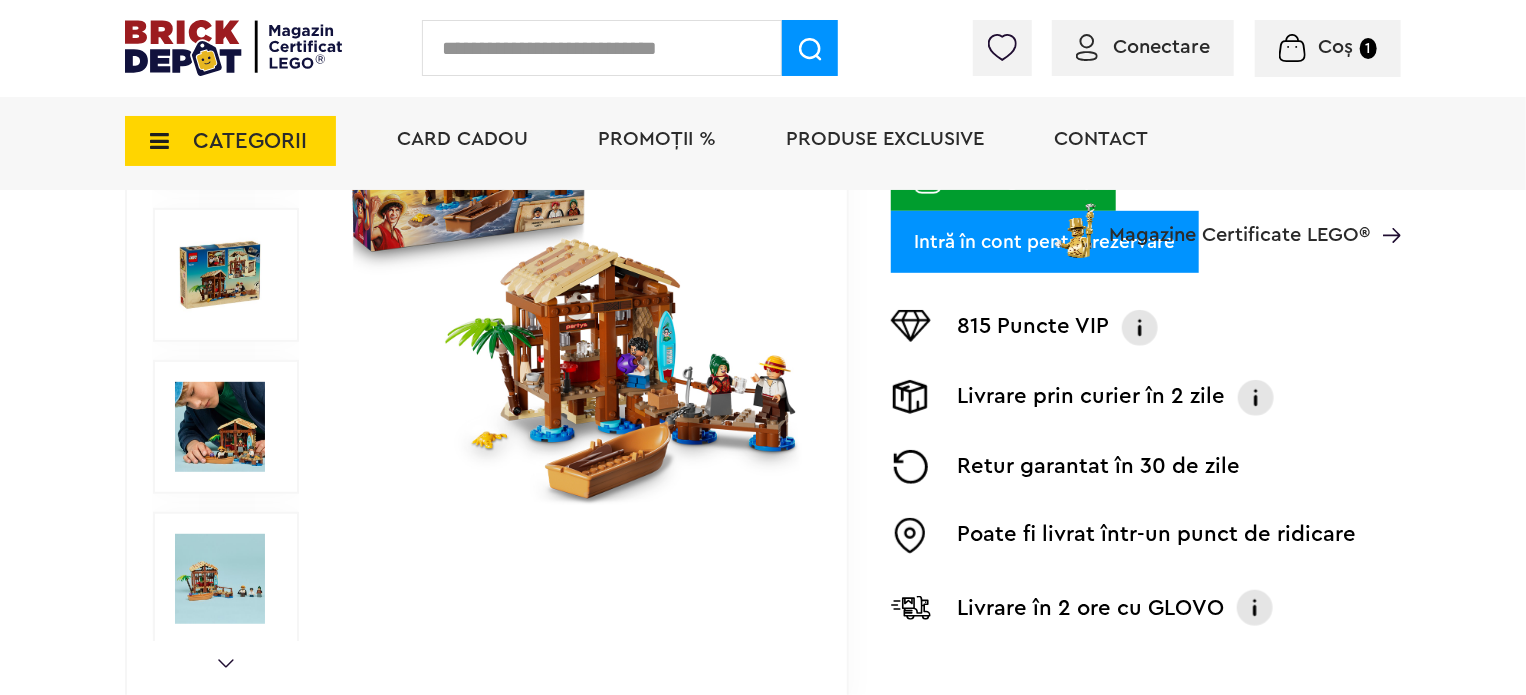 drag, startPoint x: 173, startPoint y: 330, endPoint x: 156, endPoint y: 325, distance: 17.720045 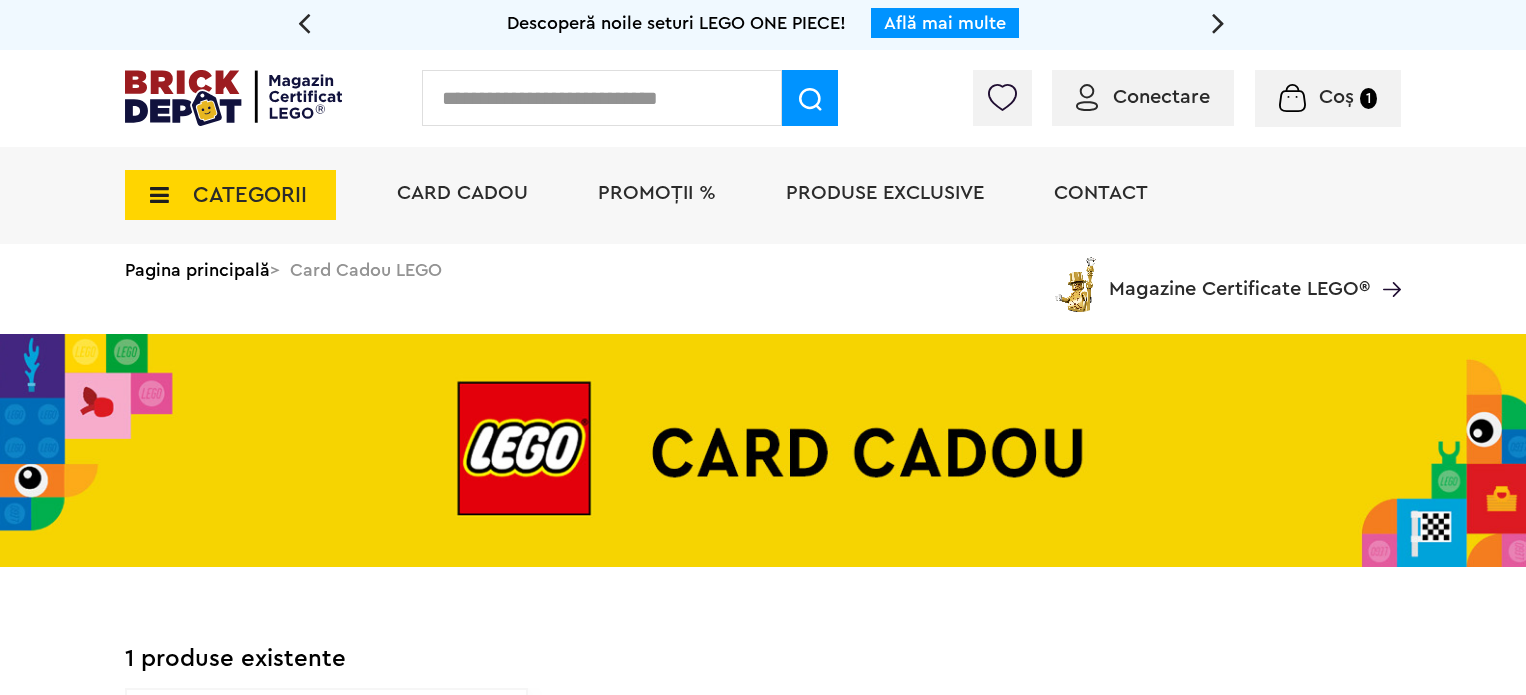 scroll, scrollTop: 0, scrollLeft: 0, axis: both 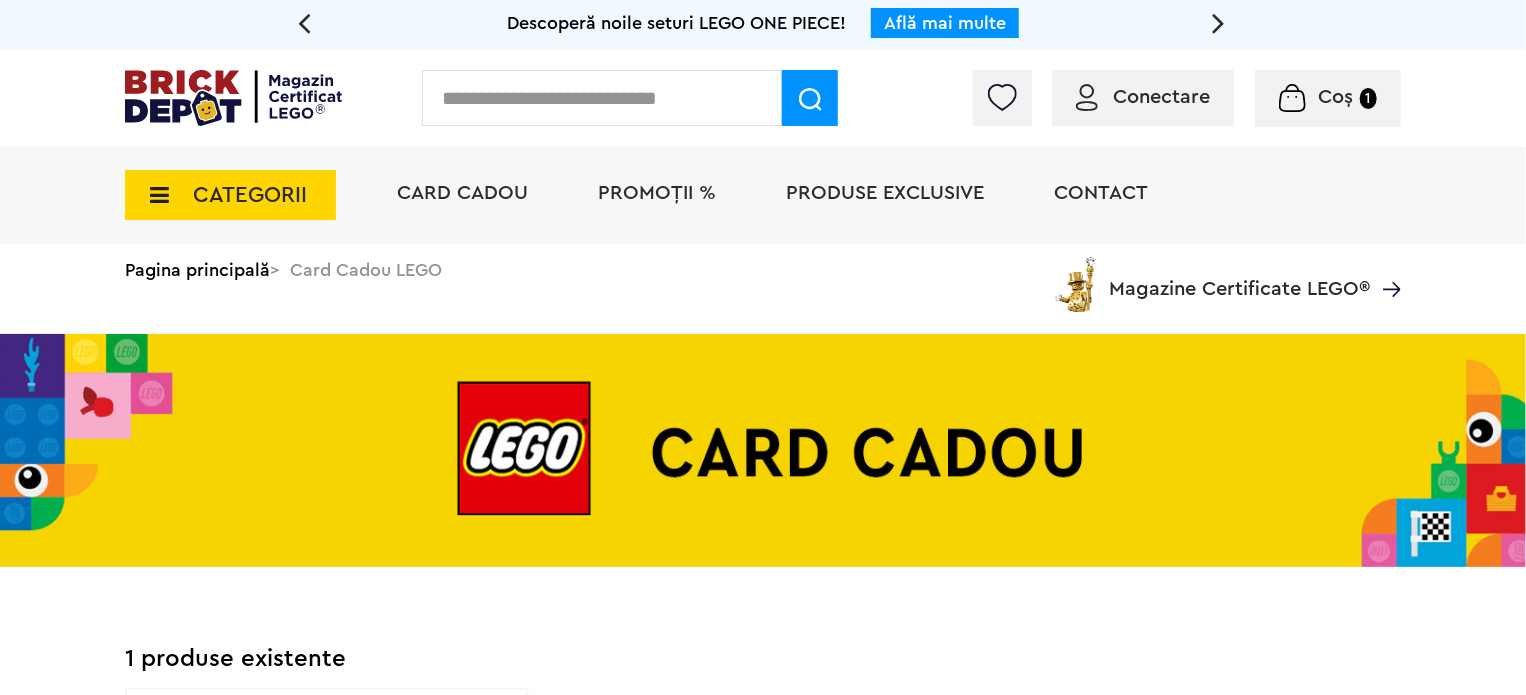 click on "PROMOȚII %" at bounding box center [657, 193] 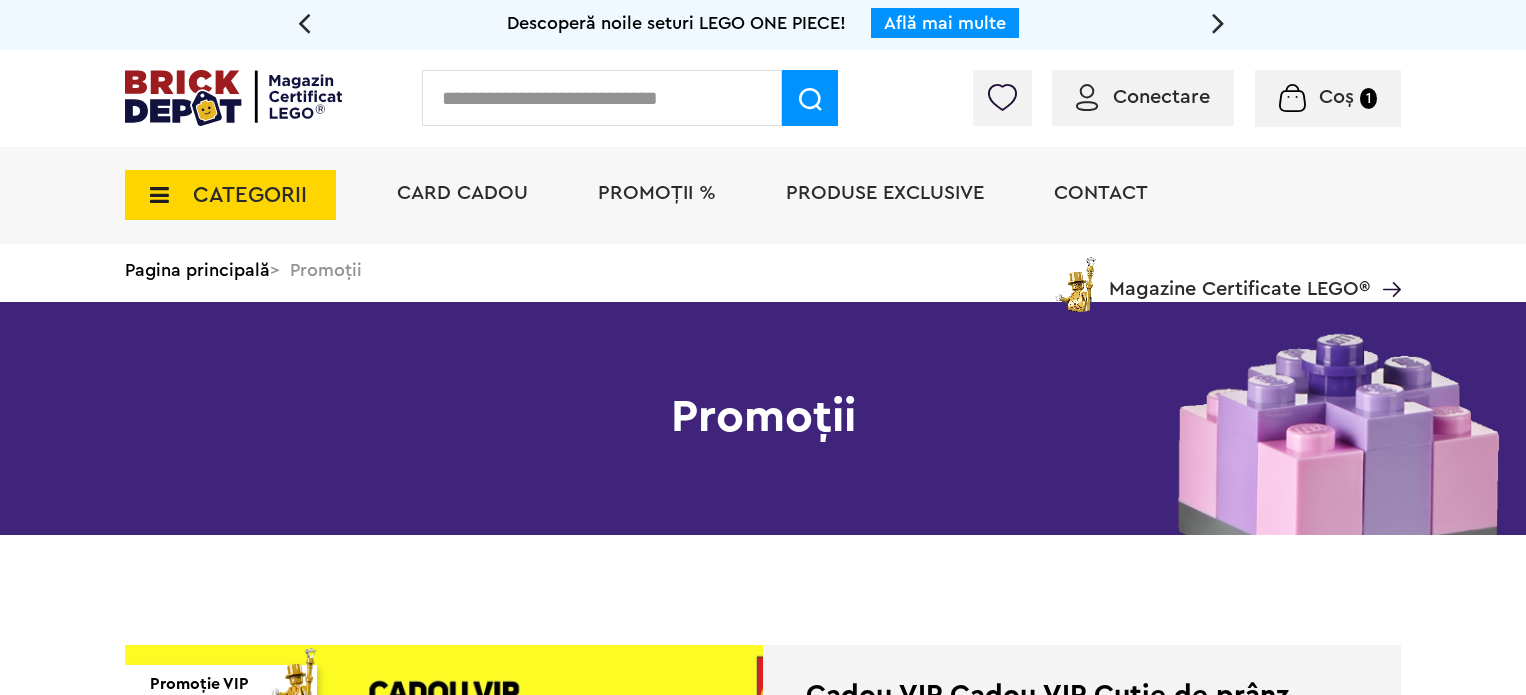 scroll, scrollTop: 0, scrollLeft: 0, axis: both 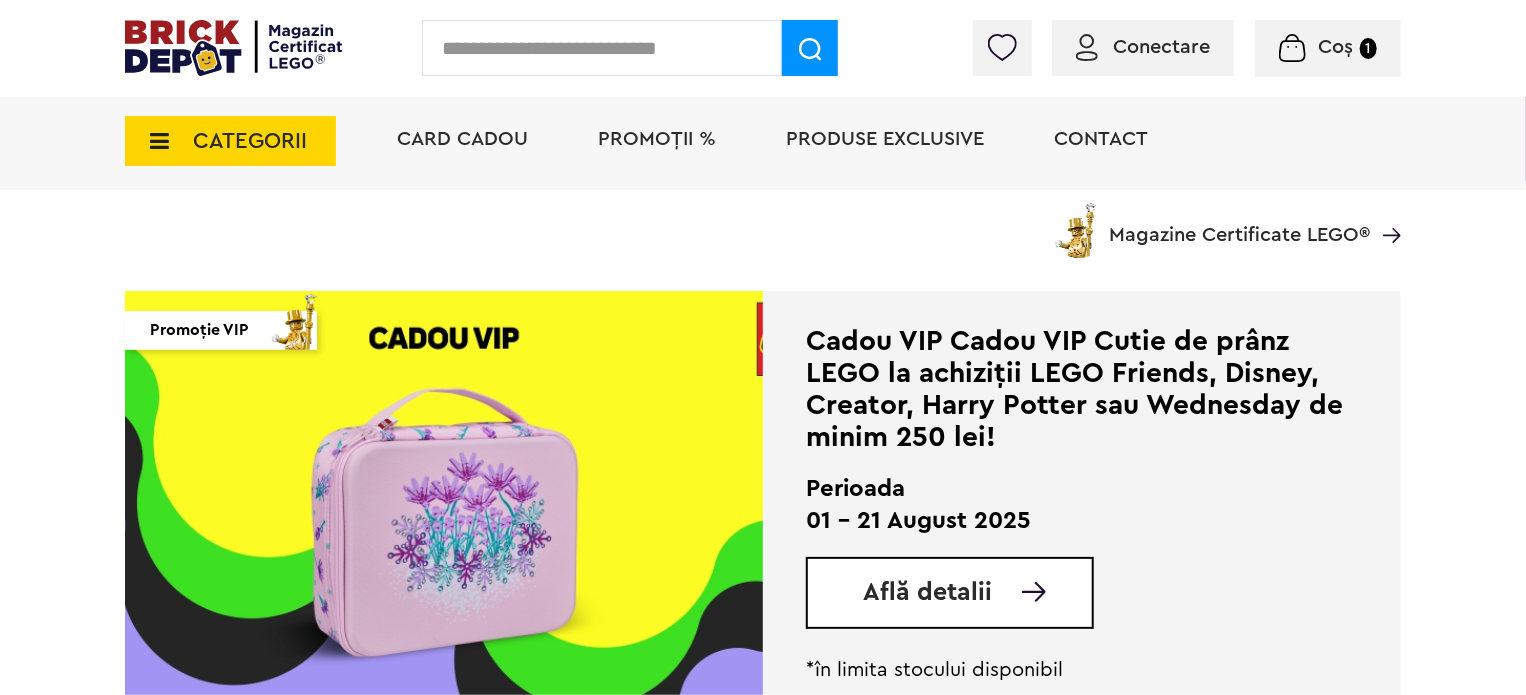 click on "Află detalii" at bounding box center [927, 592] 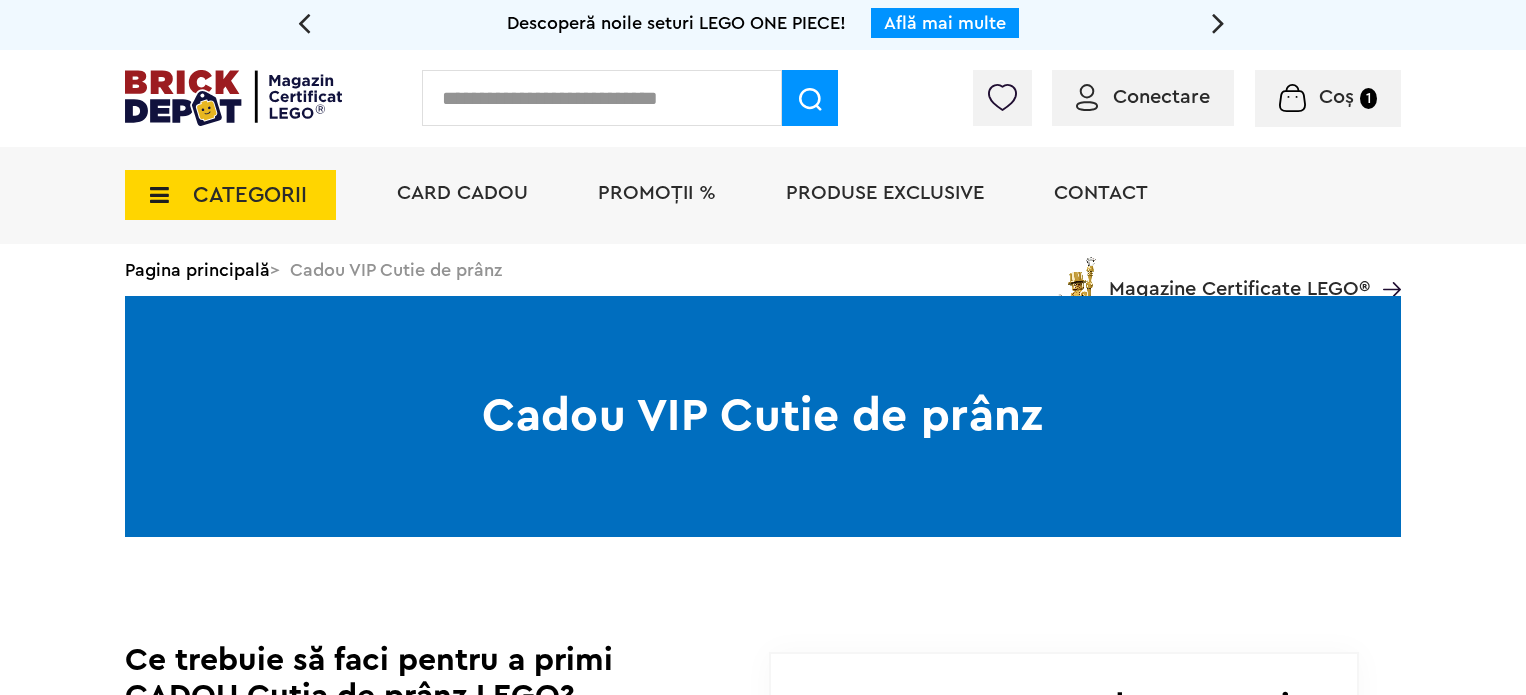 scroll, scrollTop: 0, scrollLeft: 0, axis: both 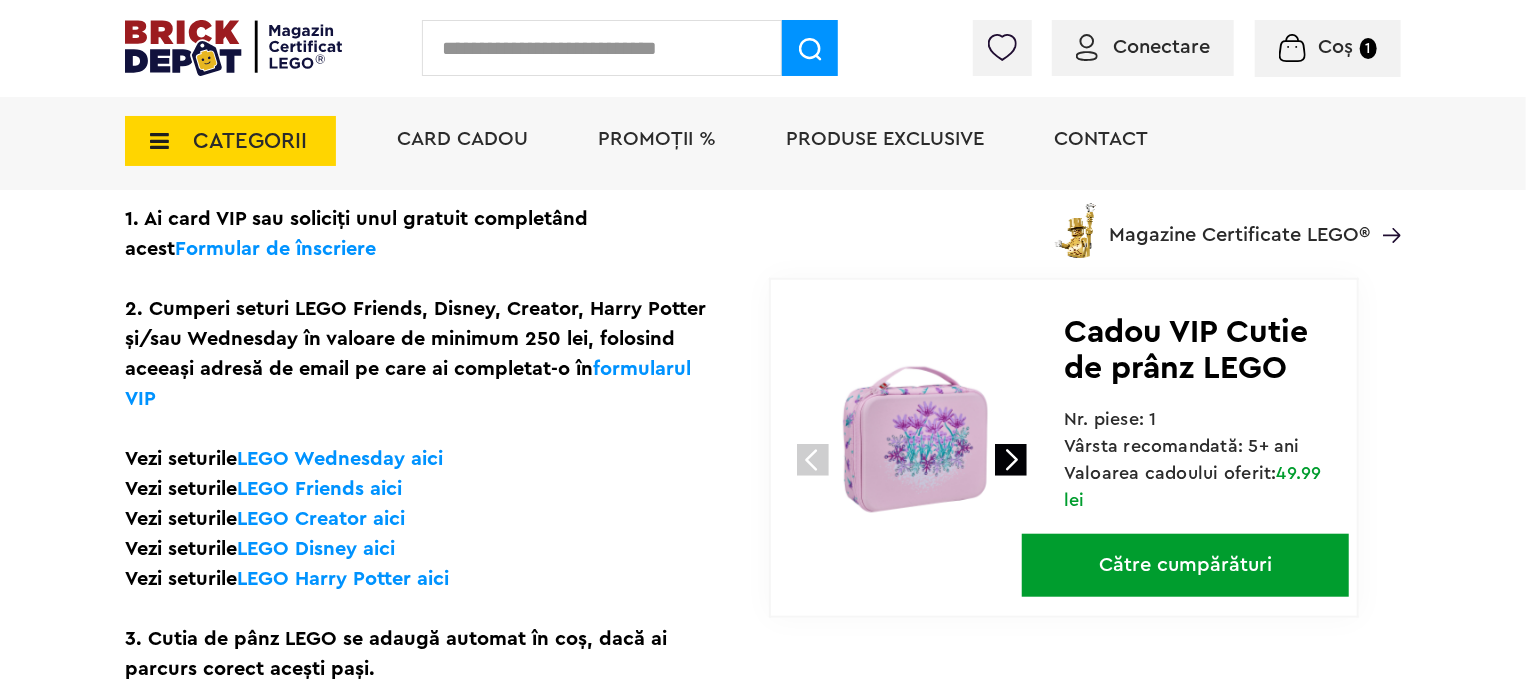 click on "LEGO Wednesday aici" at bounding box center [340, 459] 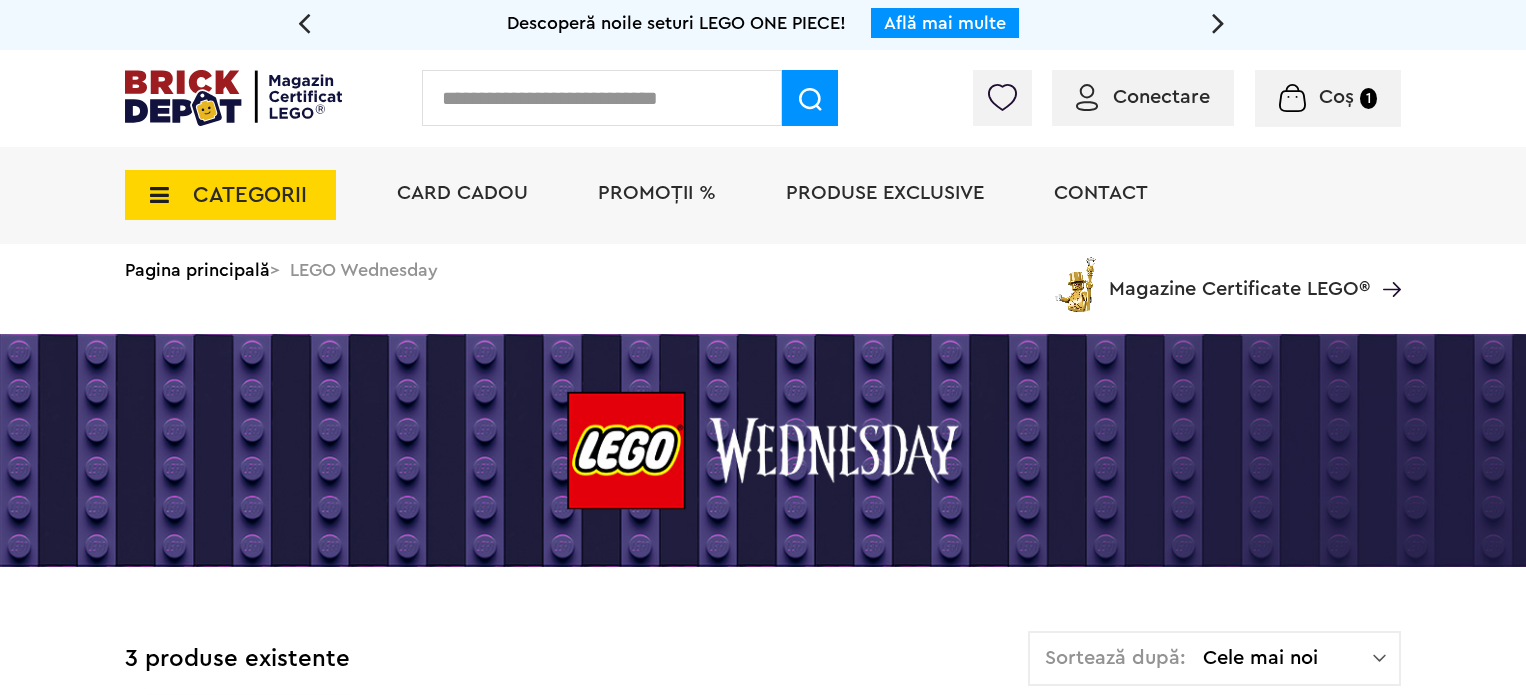 scroll, scrollTop: 0, scrollLeft: 0, axis: both 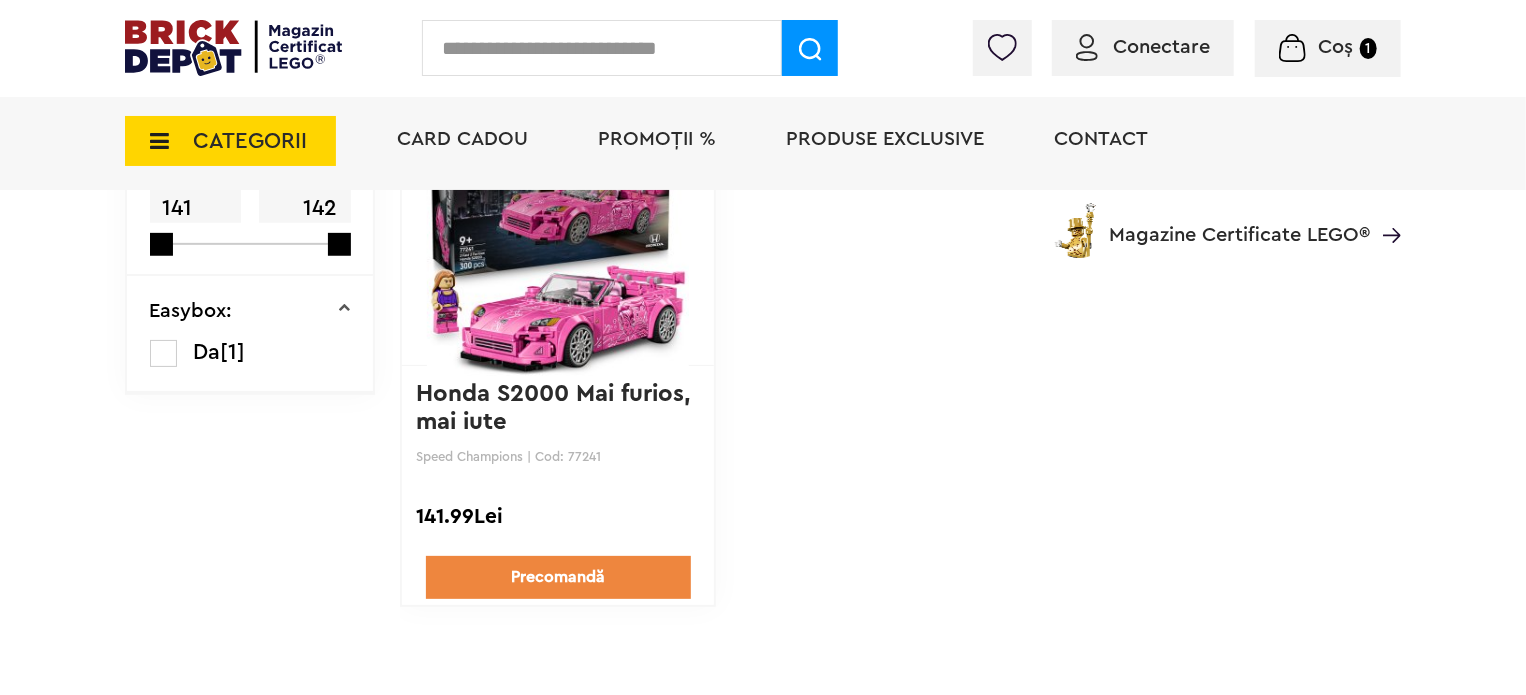 click on "Honda S2000 Mai furios, mai iute" at bounding box center (557, 408) 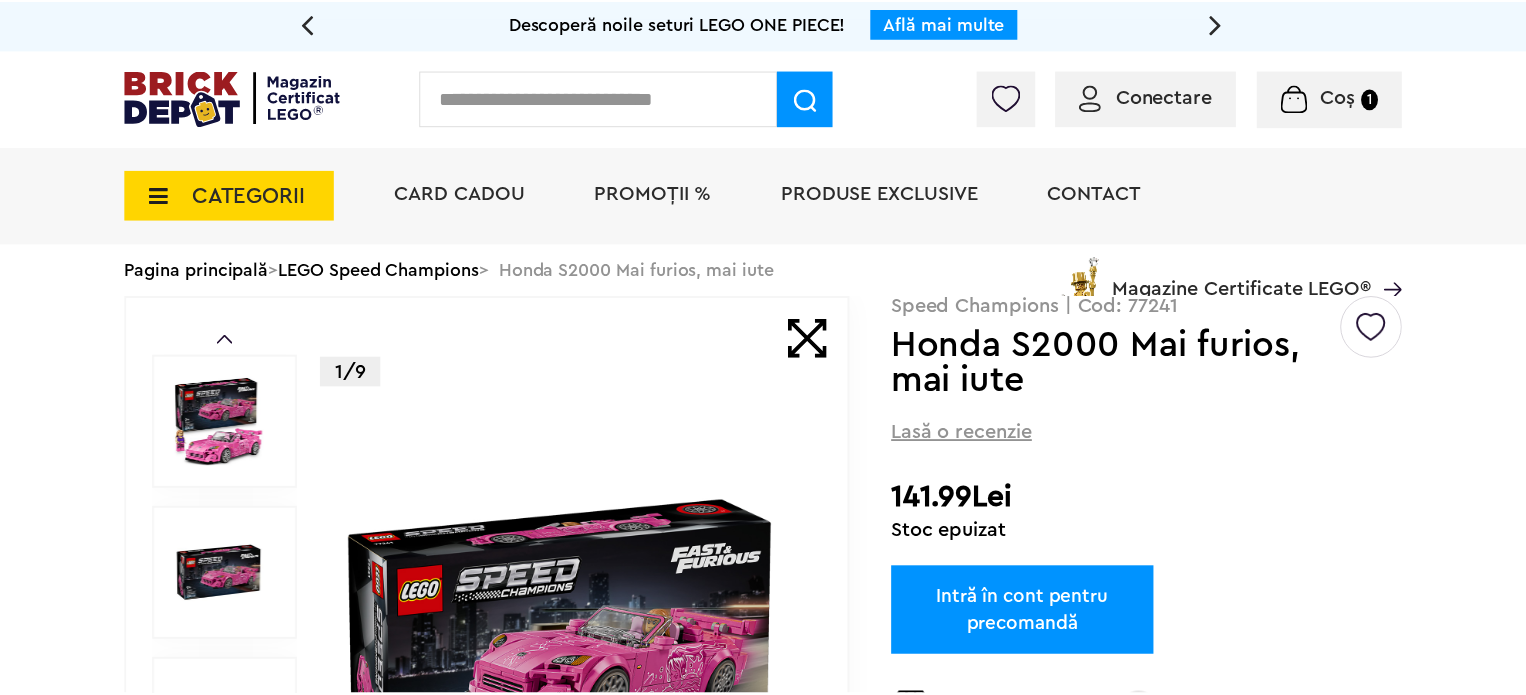 scroll, scrollTop: 0, scrollLeft: 0, axis: both 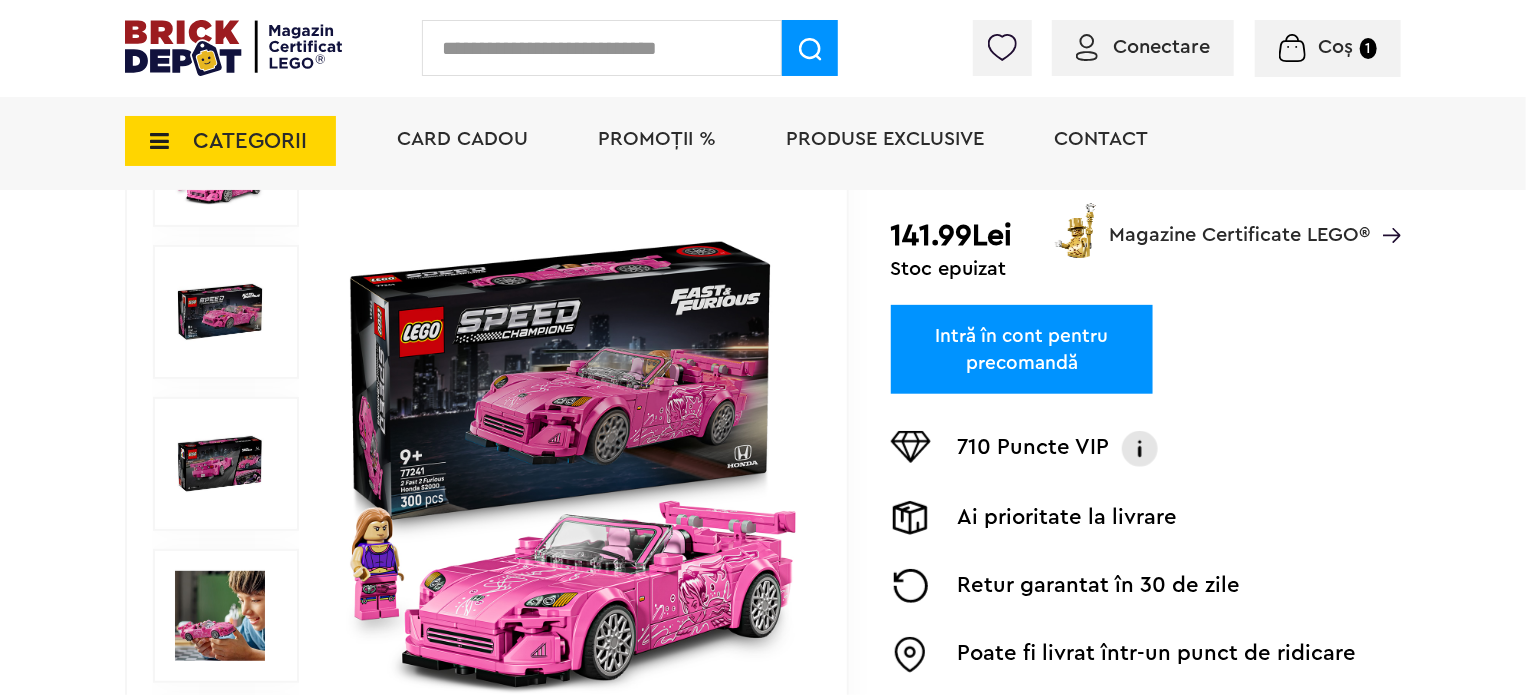 click on "Coș   1" at bounding box center (1327, 47) 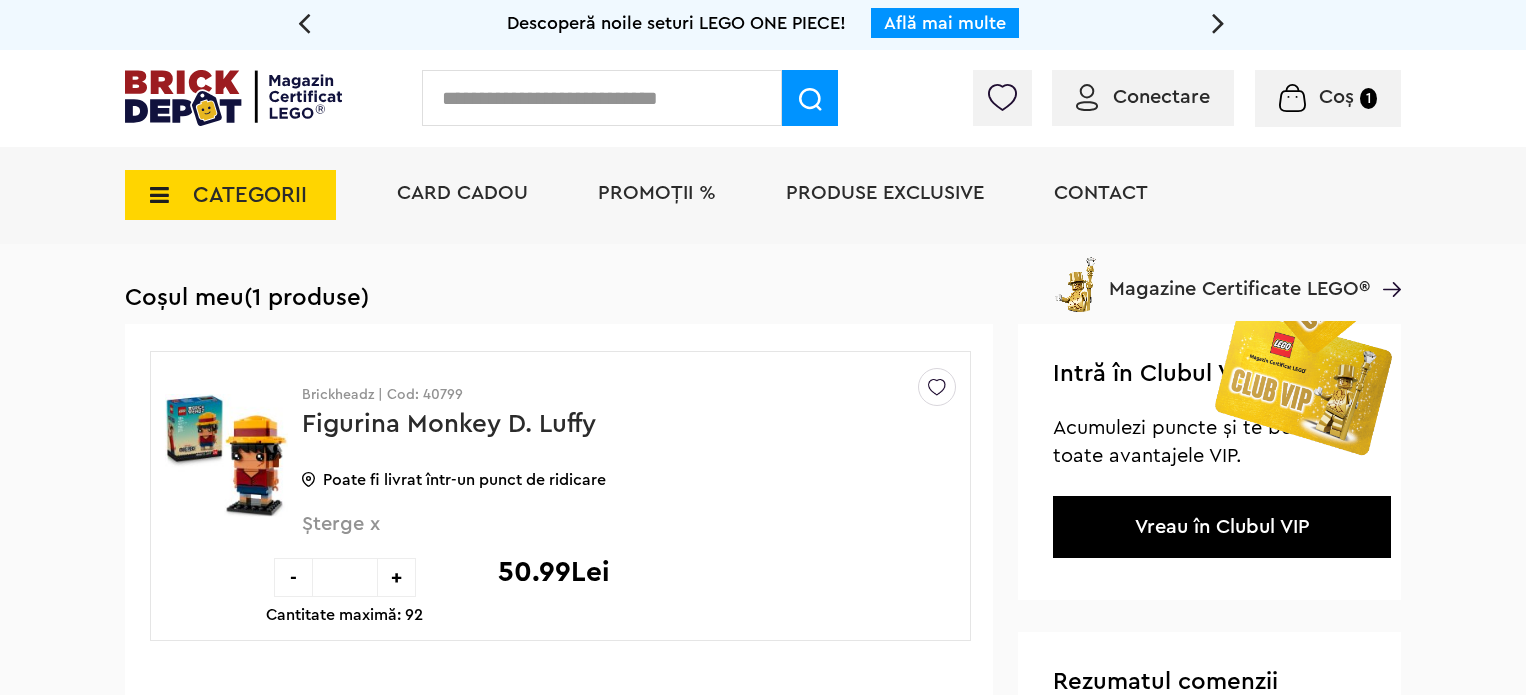 scroll, scrollTop: 0, scrollLeft: 0, axis: both 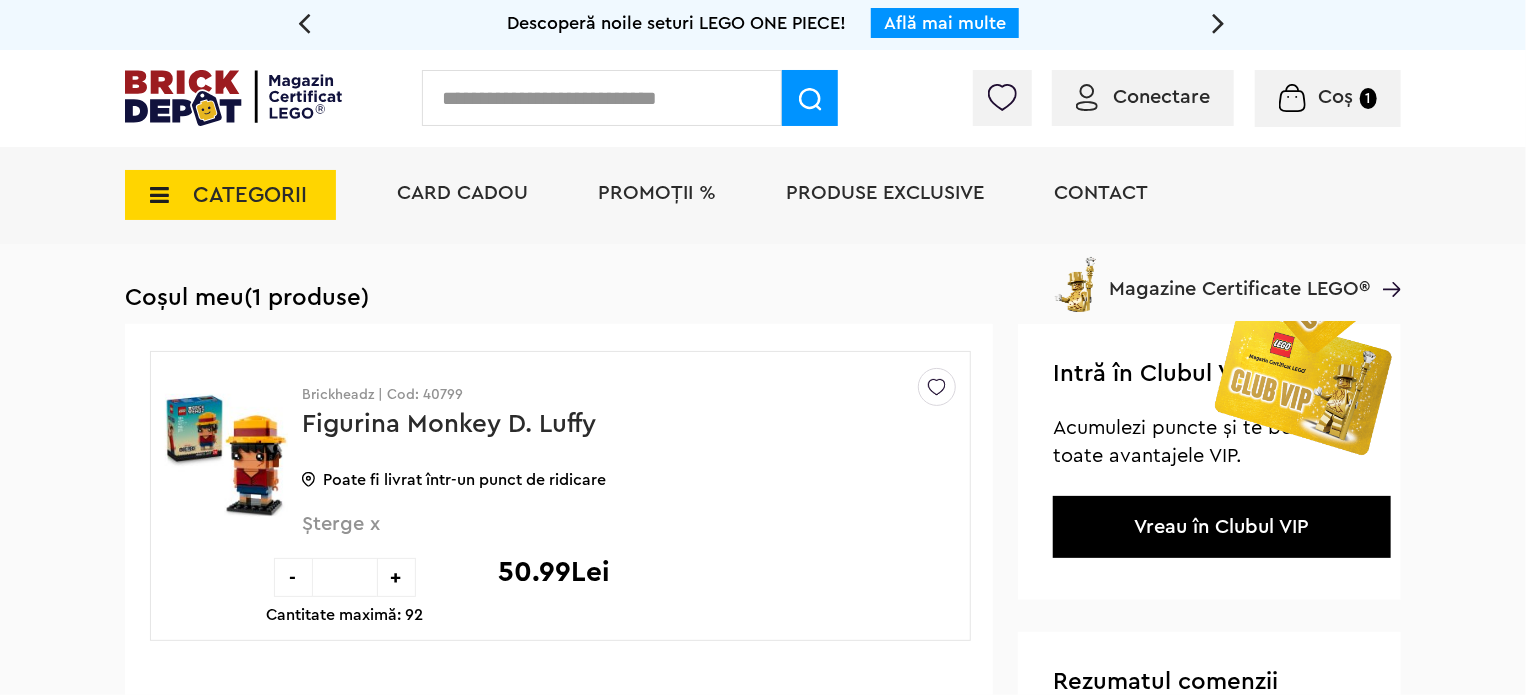click on "PROMOȚII %" at bounding box center (657, 193) 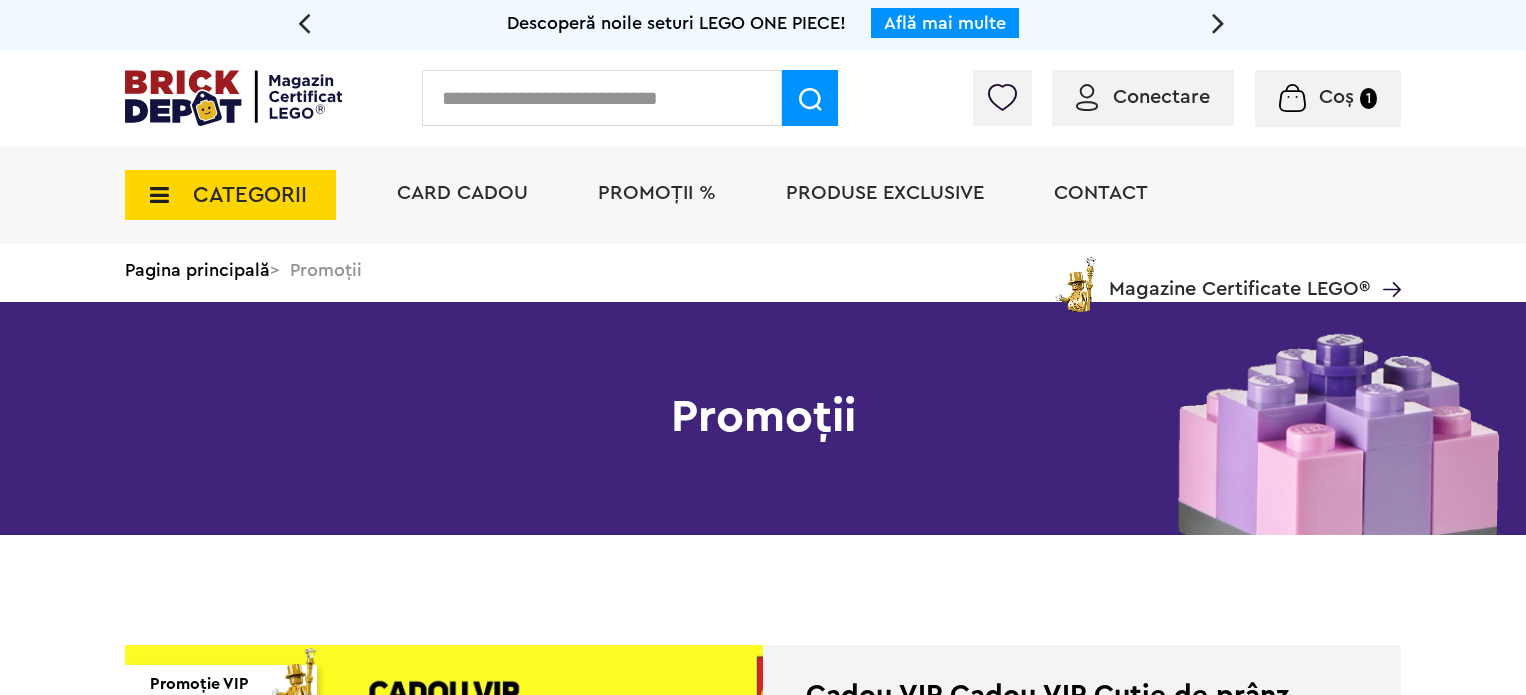 scroll, scrollTop: 0, scrollLeft: 0, axis: both 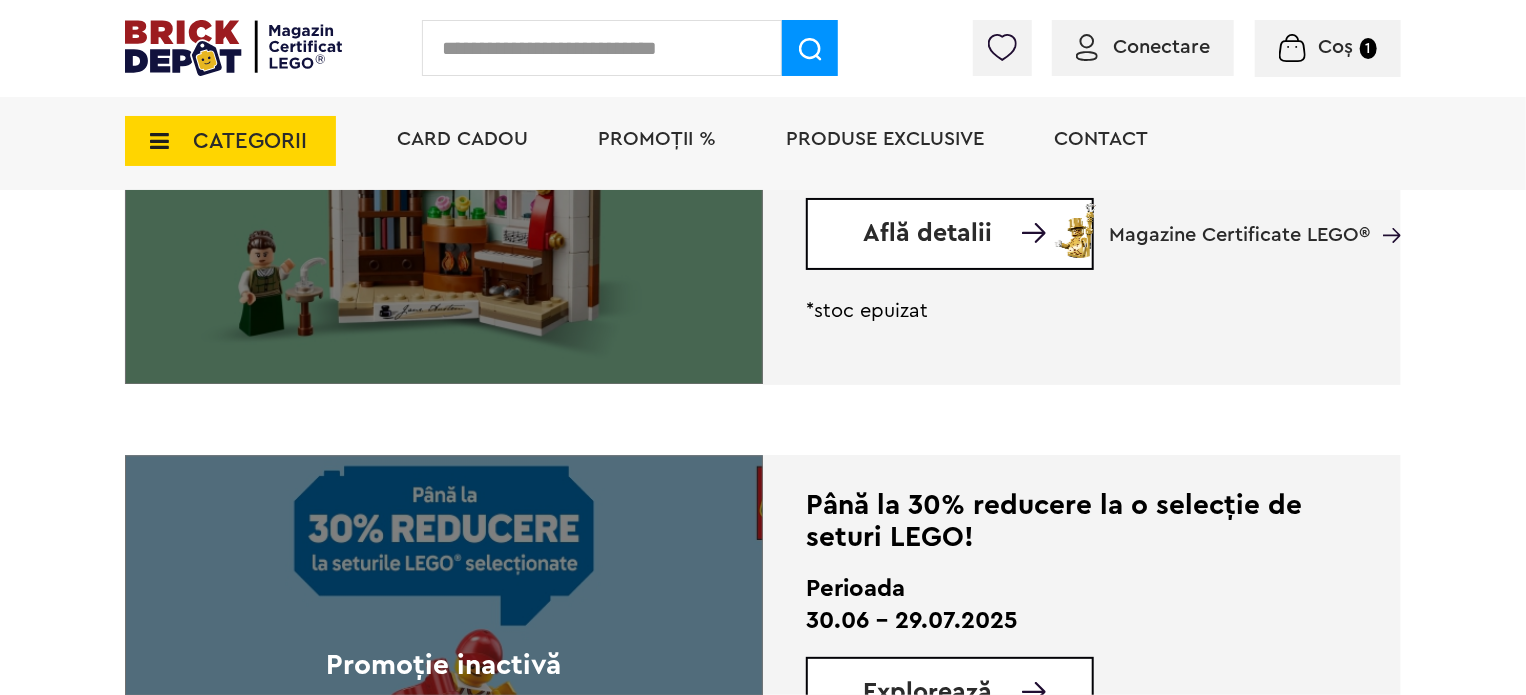 click on "CATEGORII" at bounding box center [250, 141] 